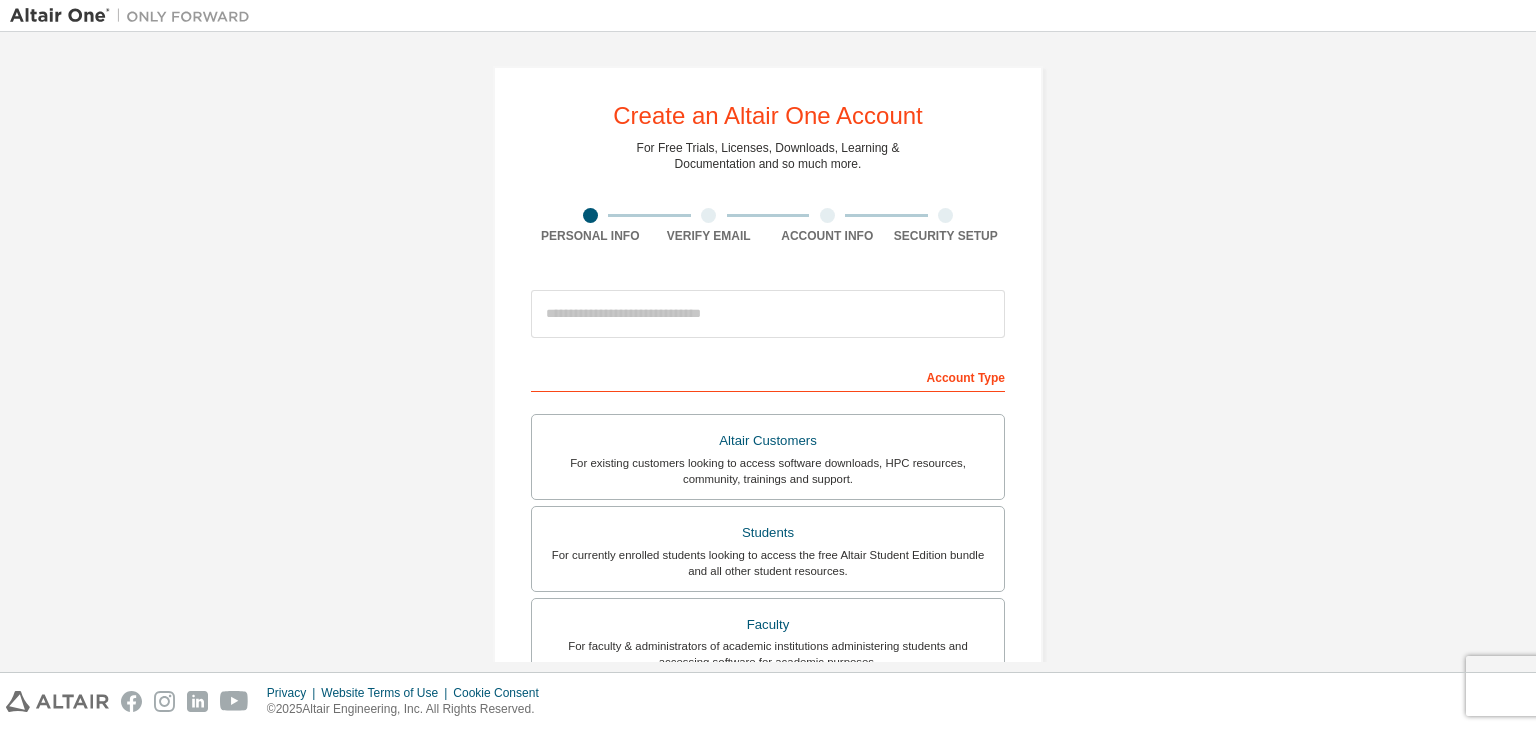scroll, scrollTop: 0, scrollLeft: 0, axis: both 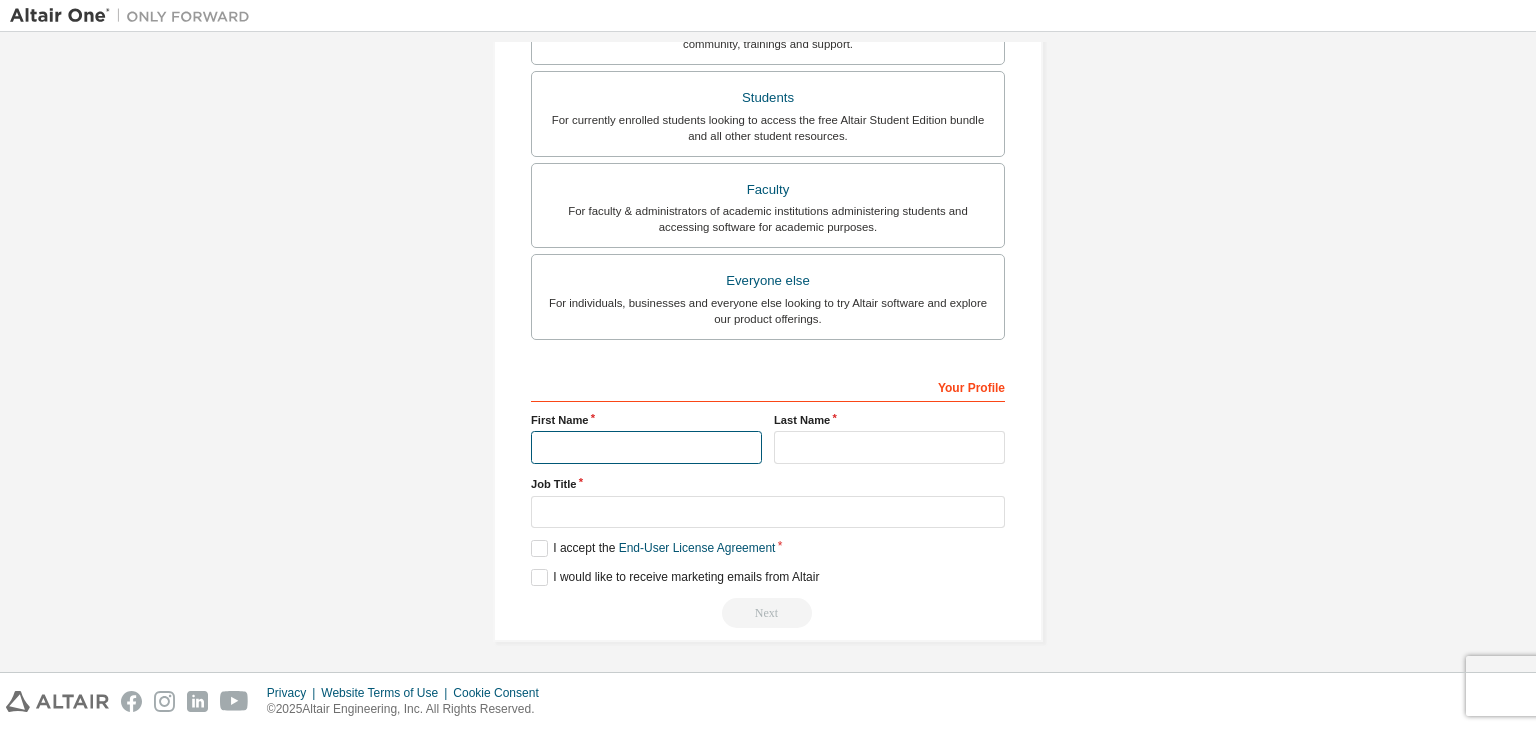 click at bounding box center (646, 447) 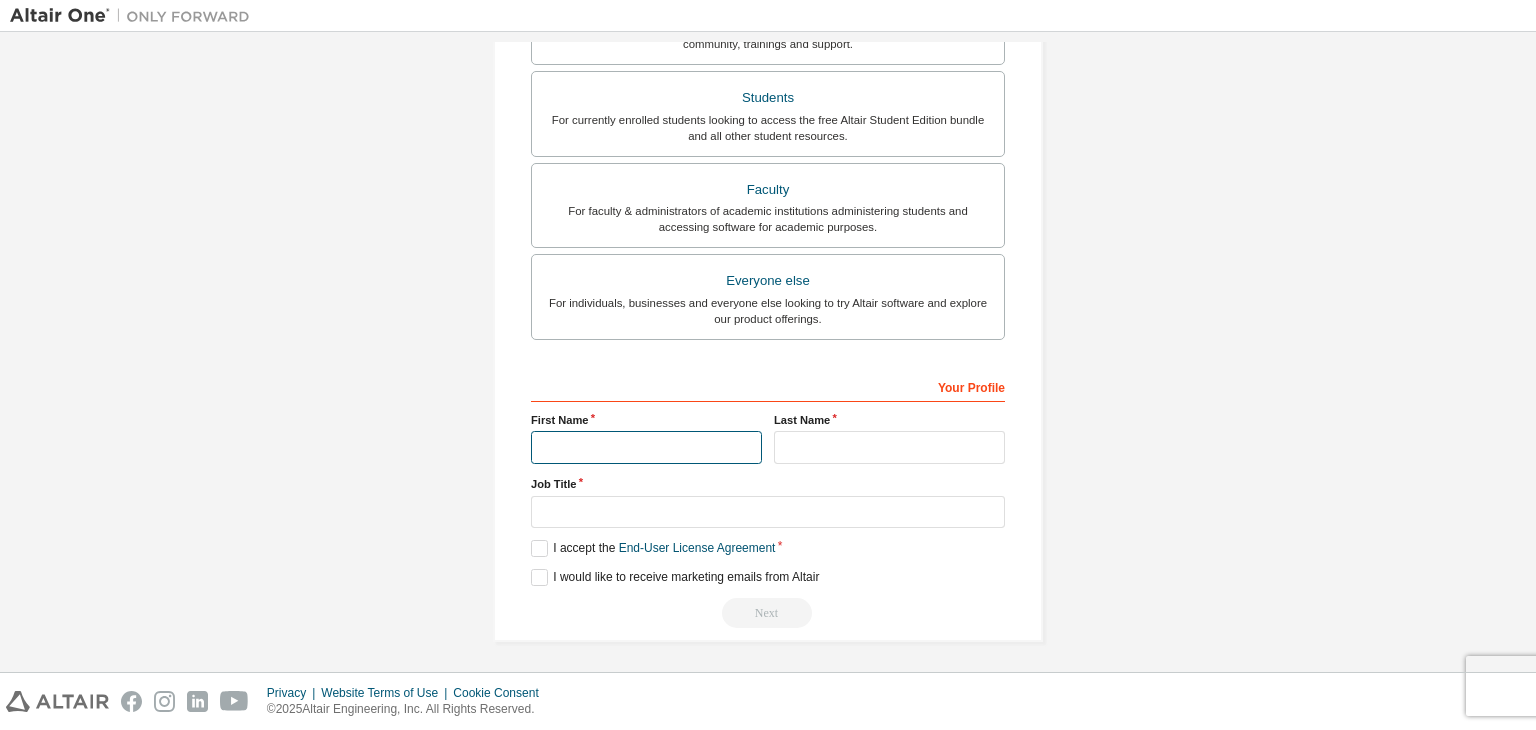 type on "*" 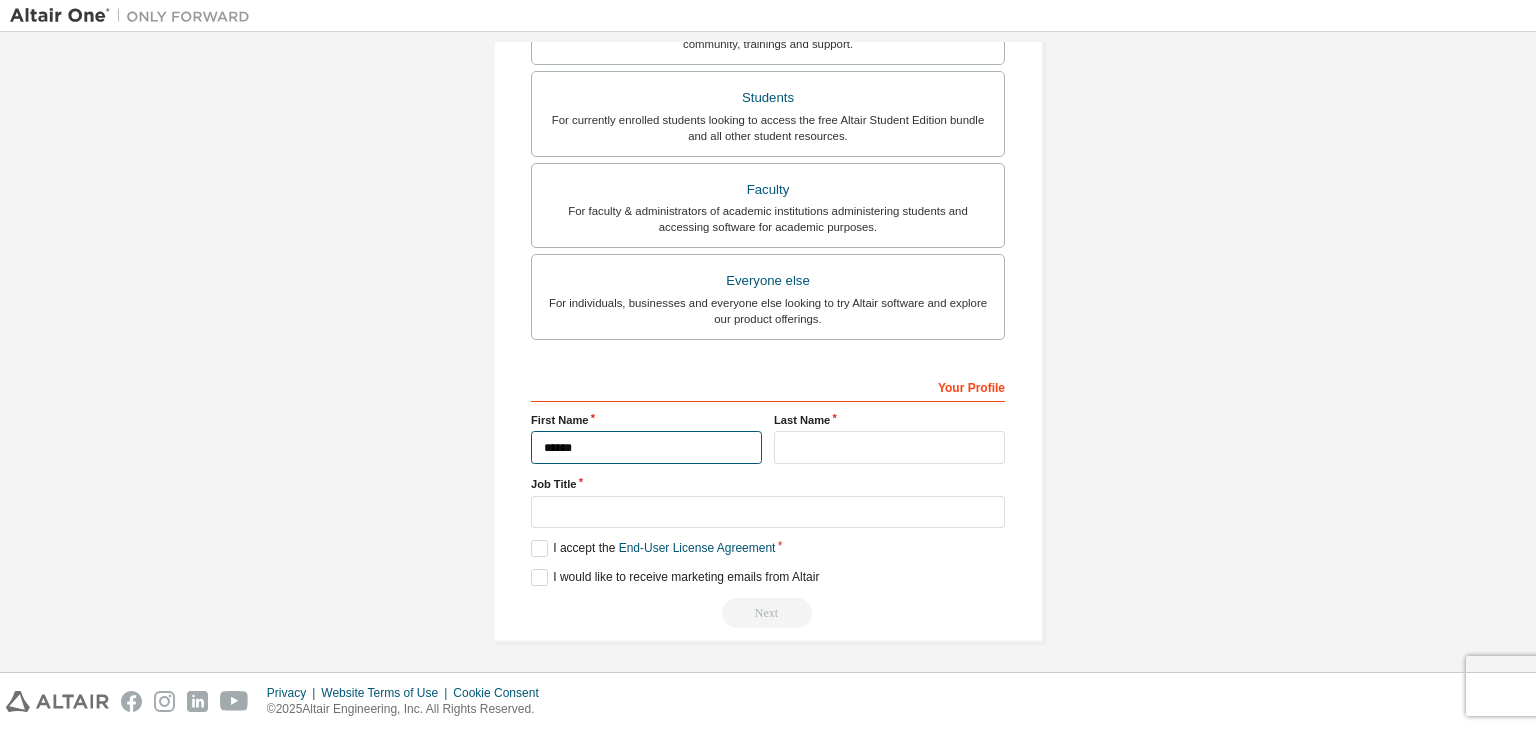 type on "******" 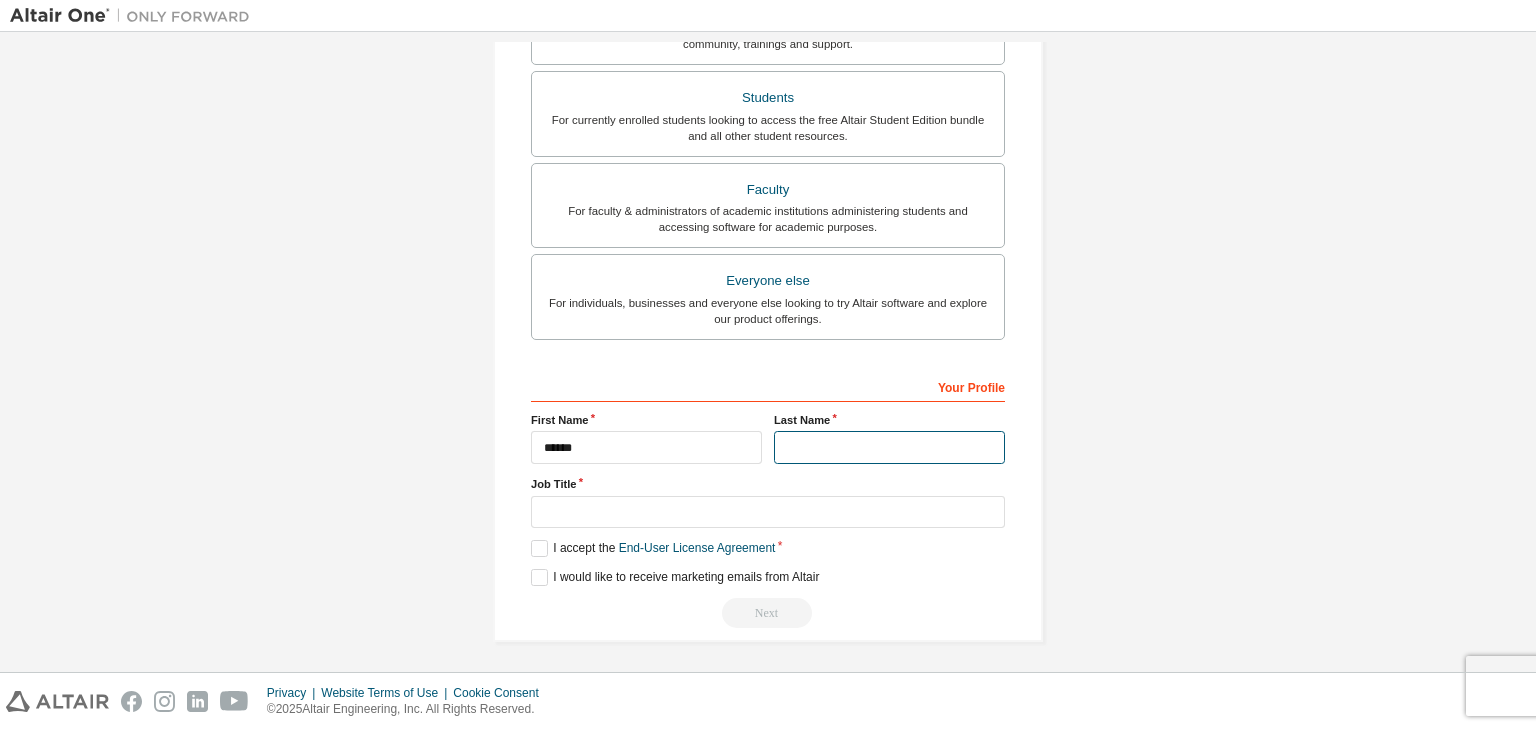 click at bounding box center [889, 447] 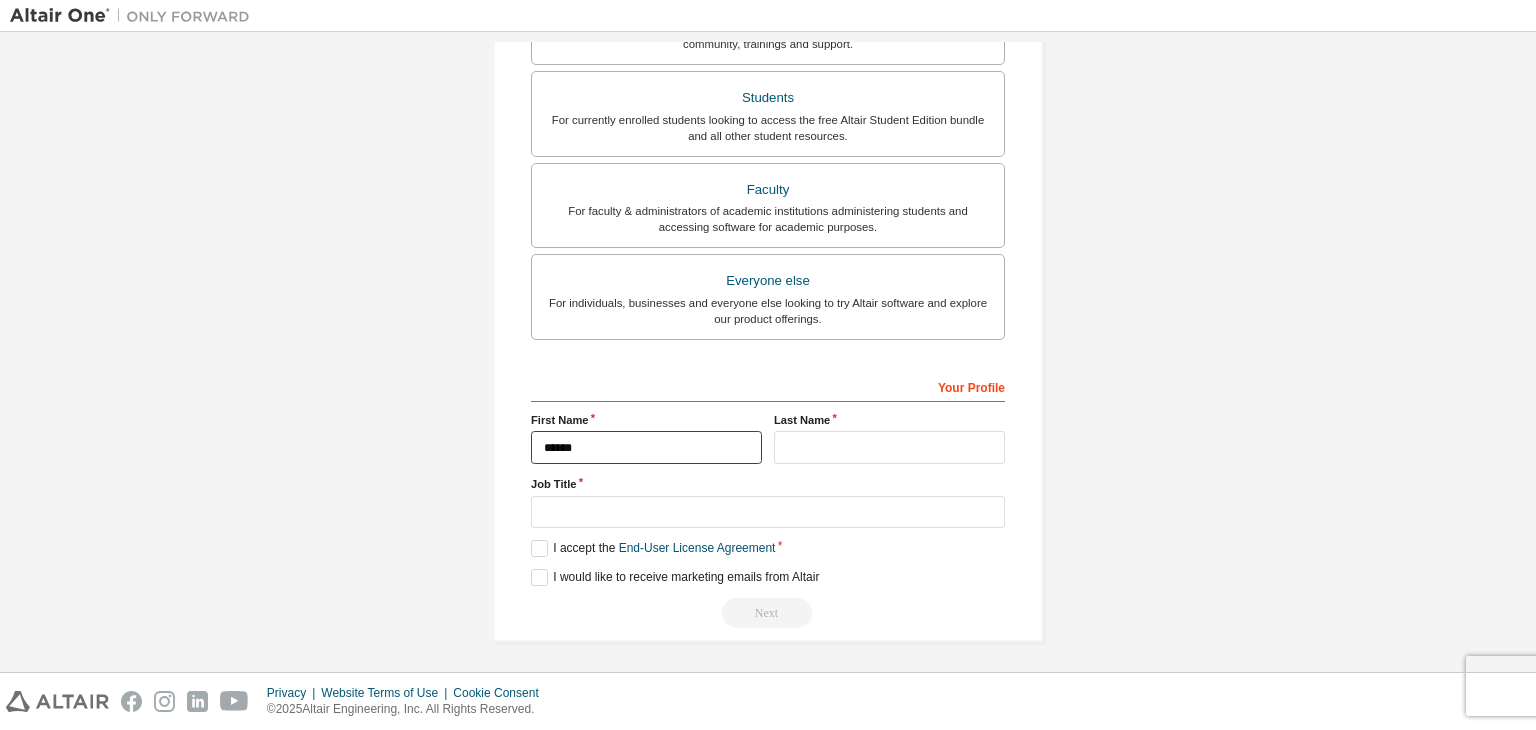 click on "******" at bounding box center [646, 447] 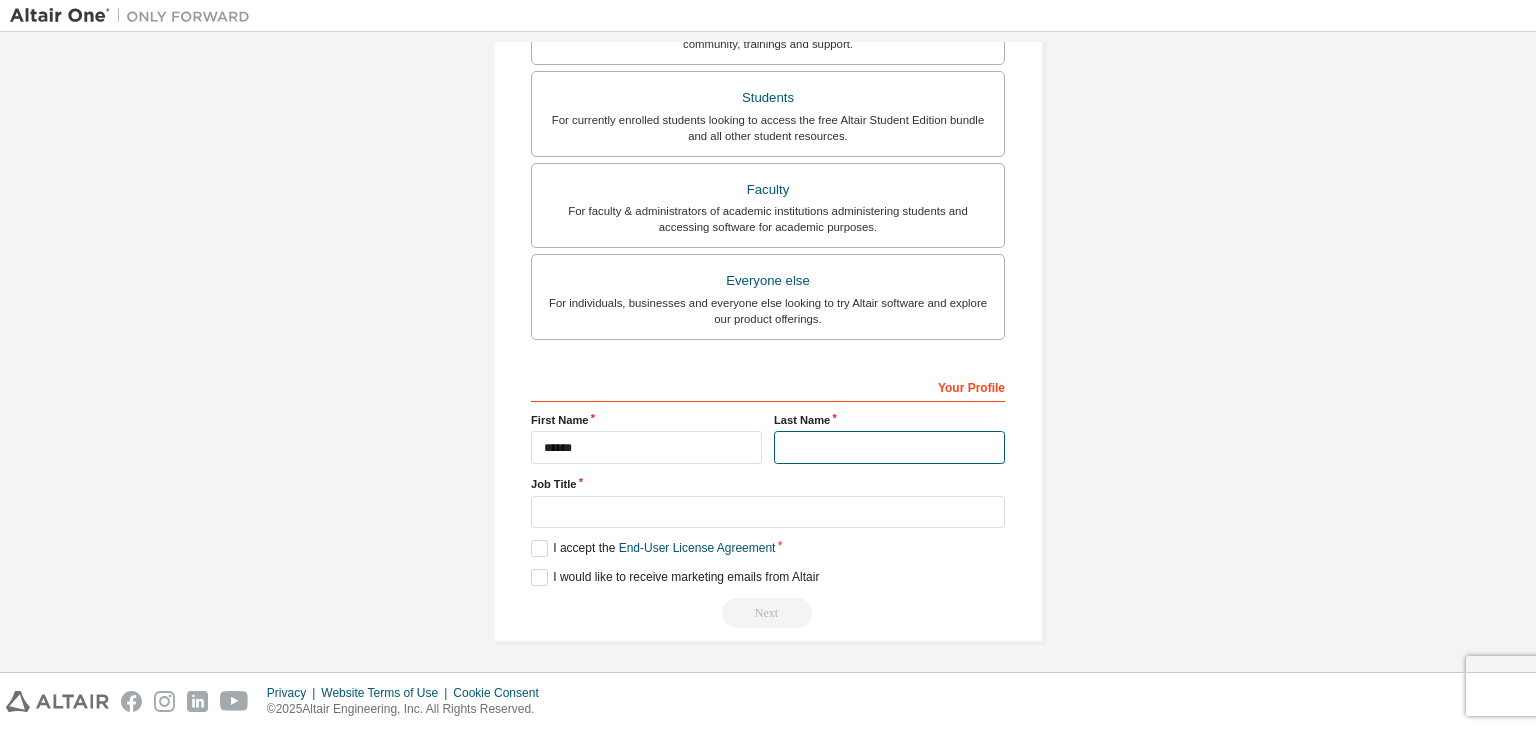 click at bounding box center [889, 447] 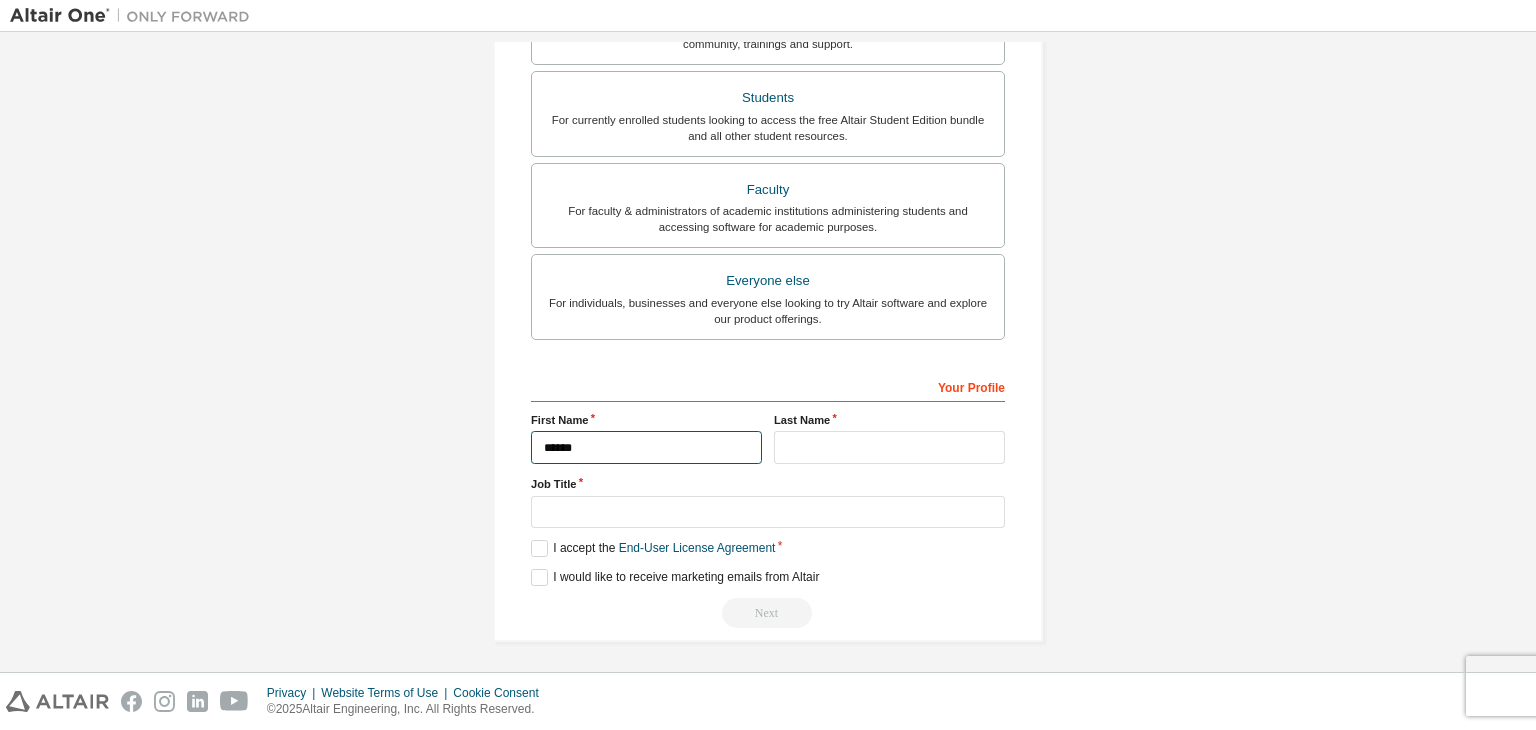 click on "******" at bounding box center (646, 447) 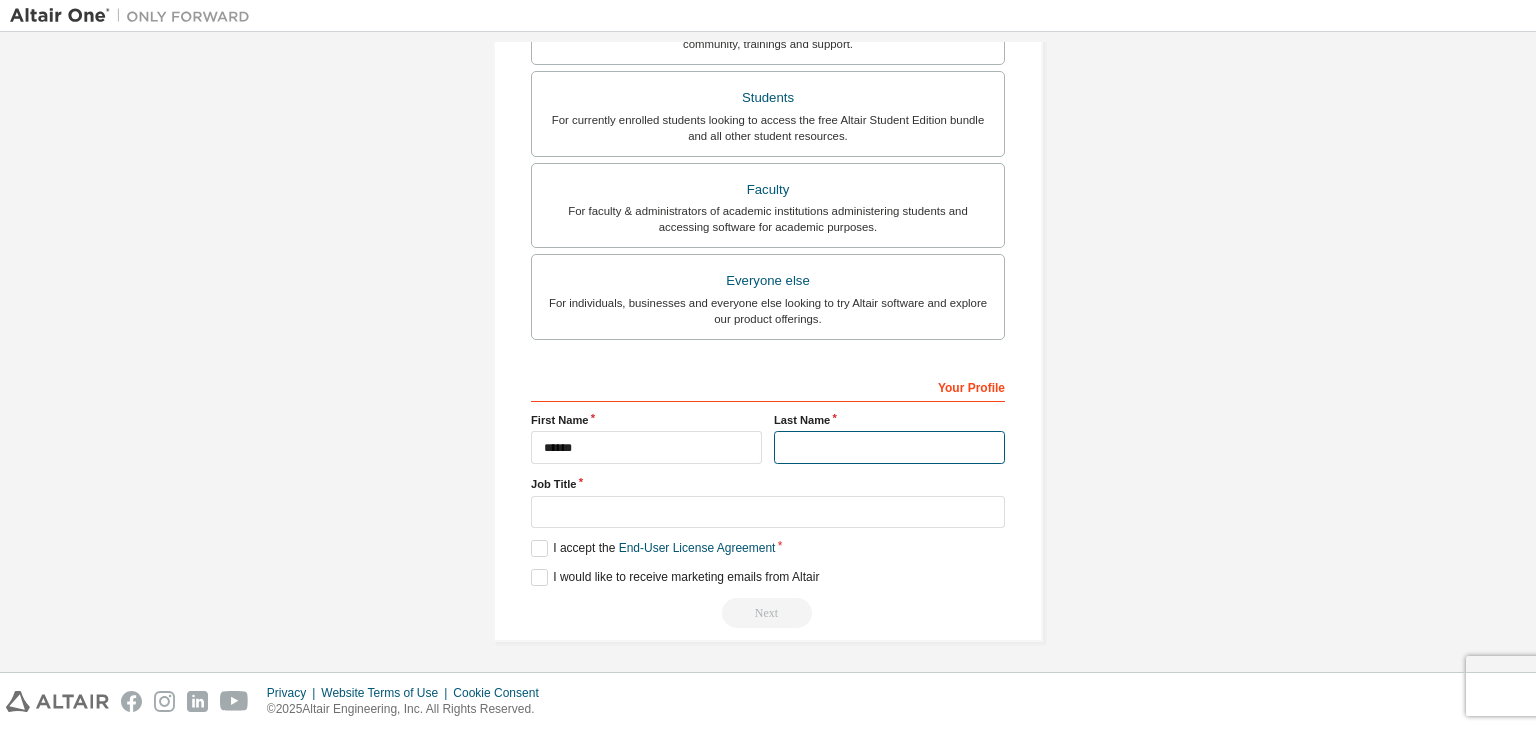 click at bounding box center (889, 447) 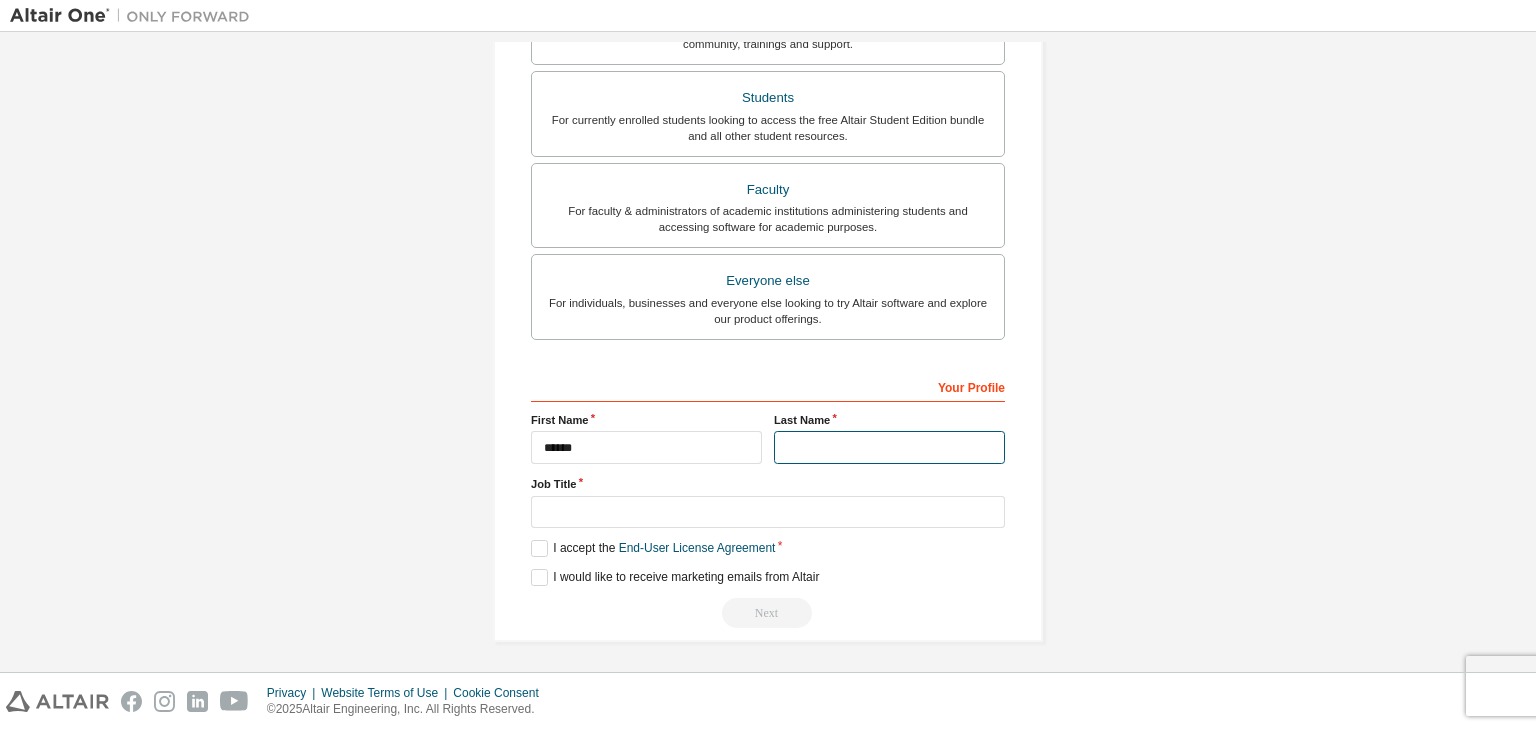click at bounding box center [889, 447] 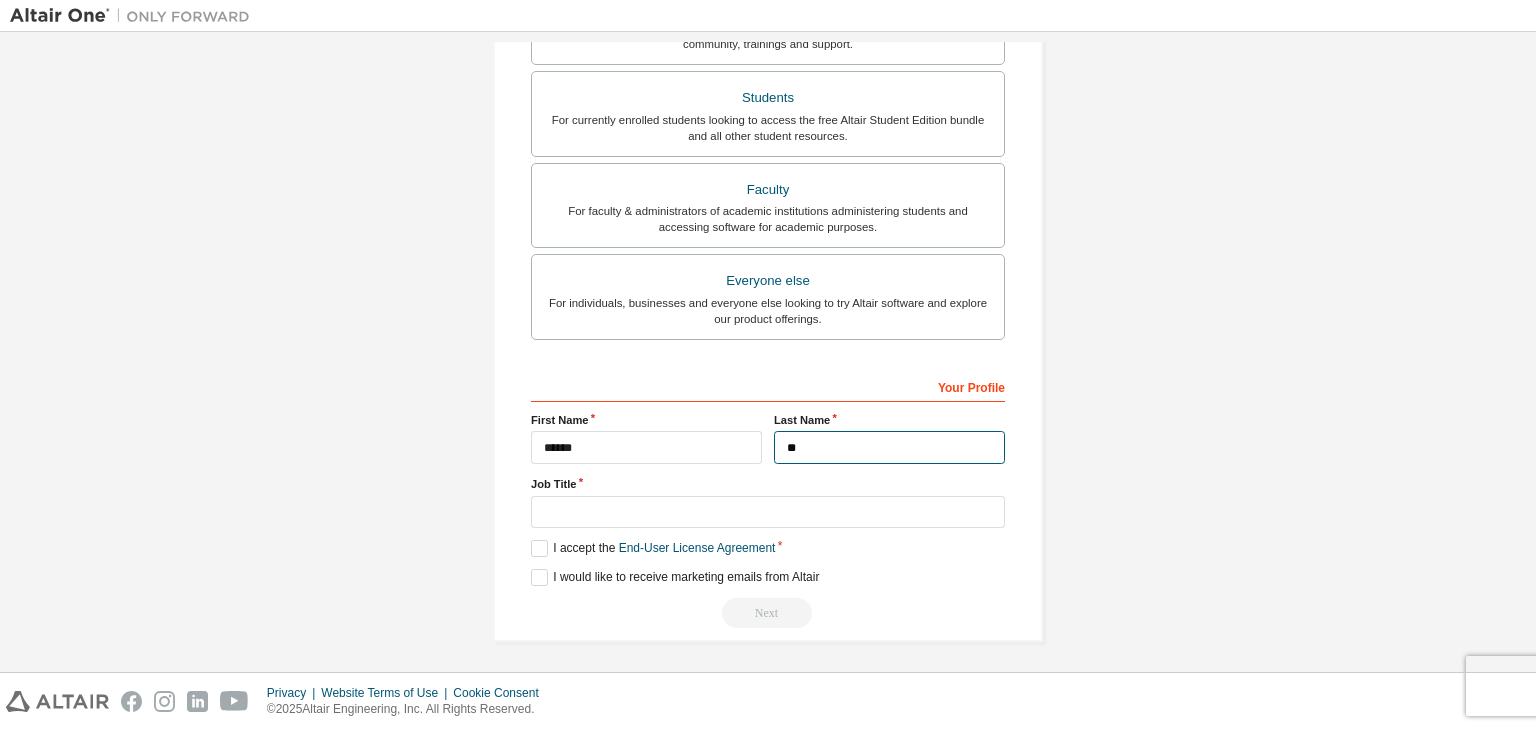 type on "**" 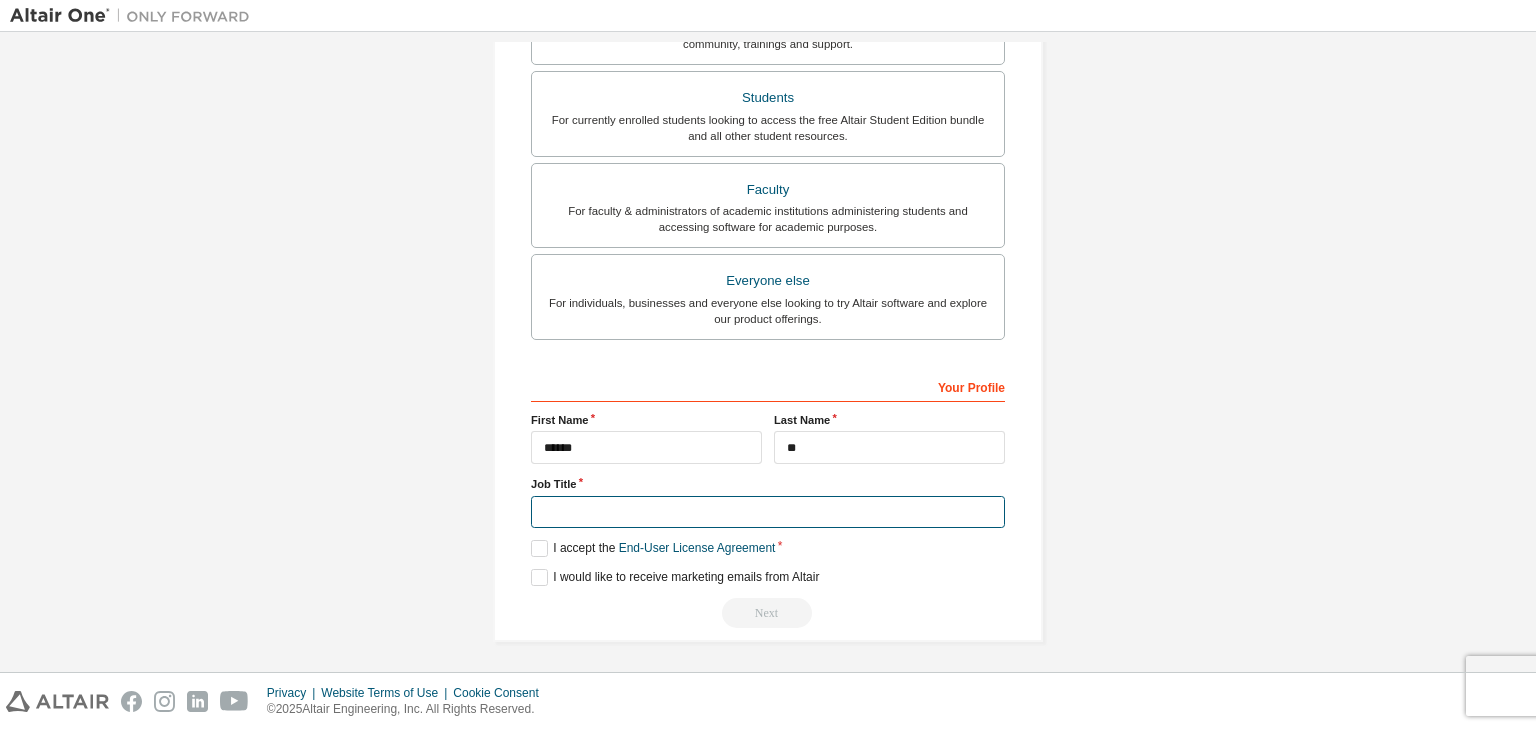 click at bounding box center [768, 512] 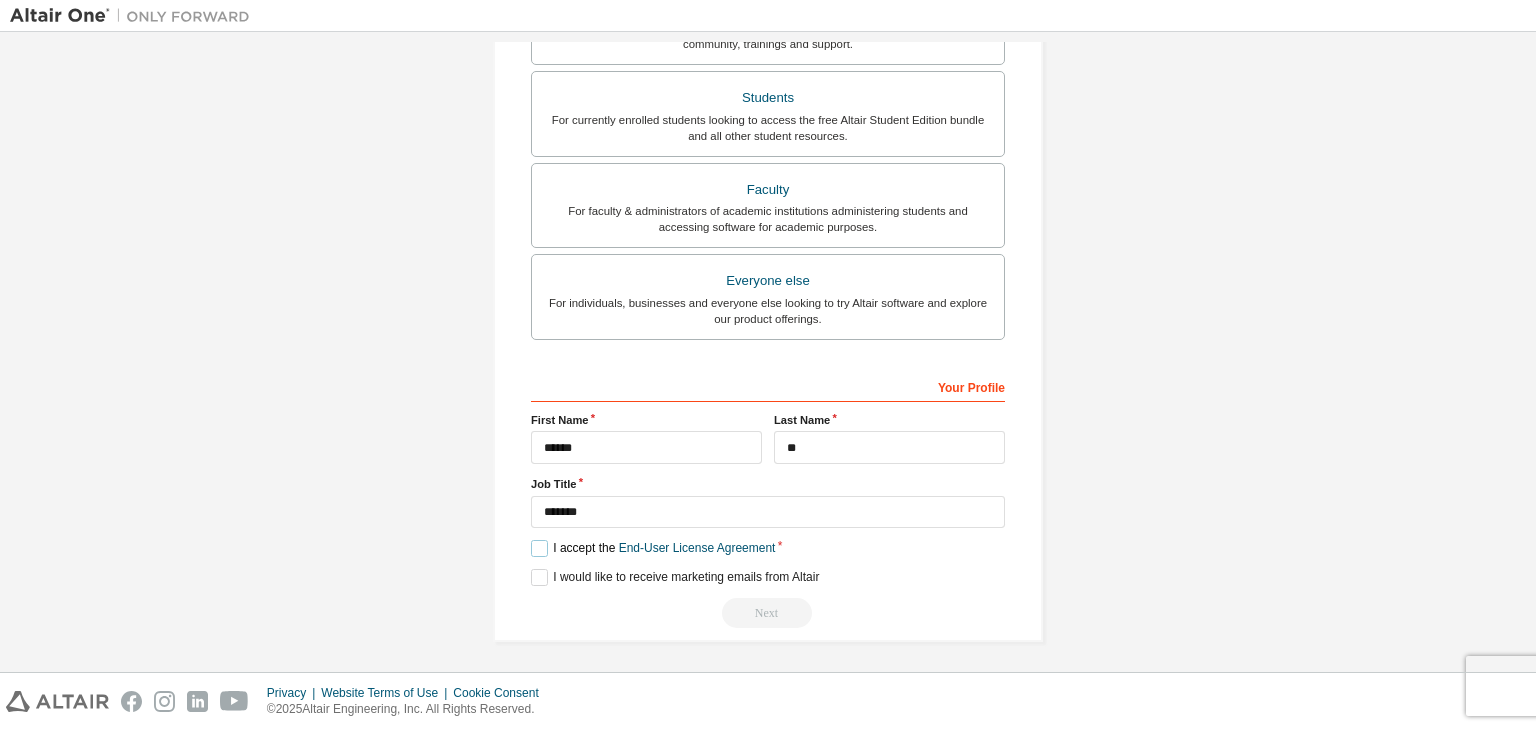 click on "I accept the    End-User License Agreement" at bounding box center (653, 548) 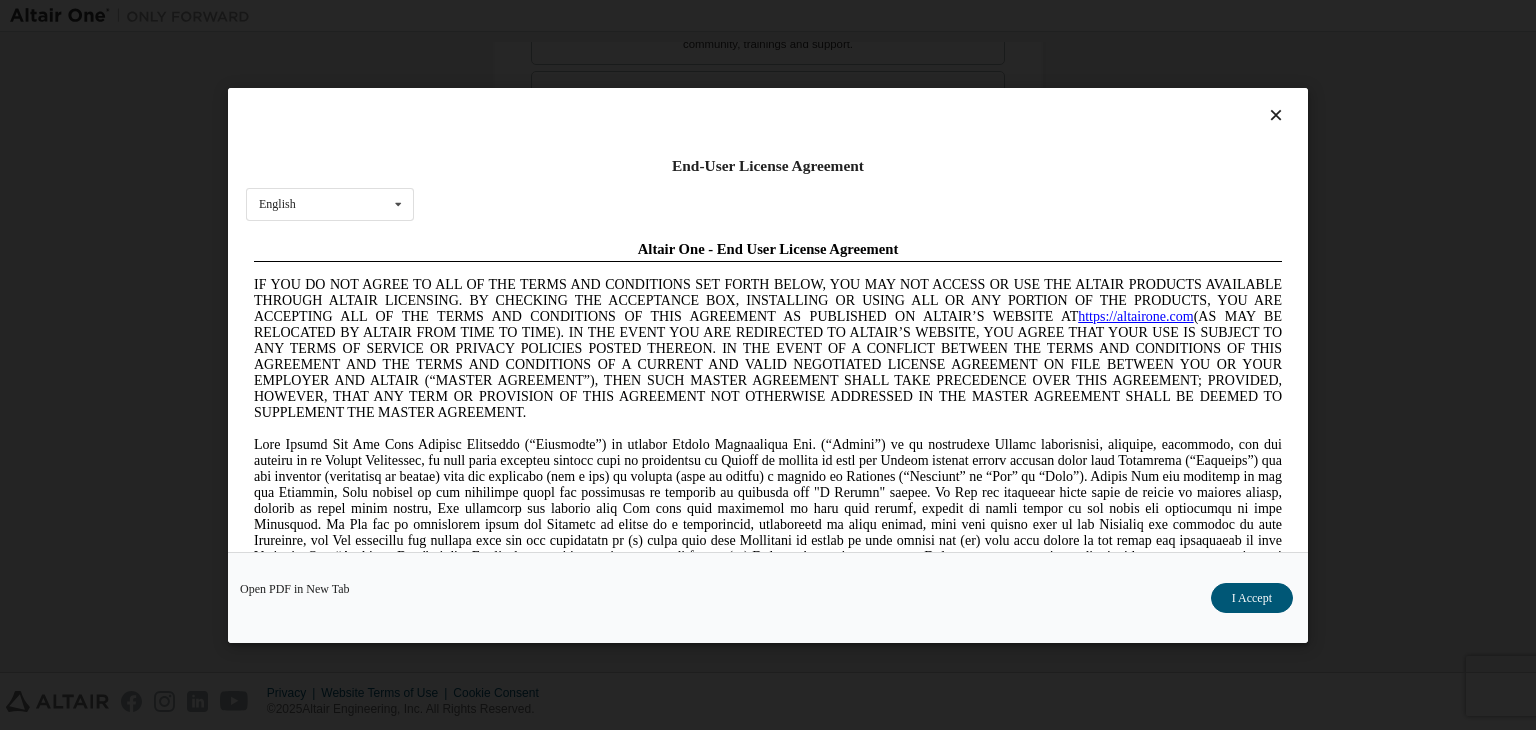 scroll, scrollTop: 0, scrollLeft: 0, axis: both 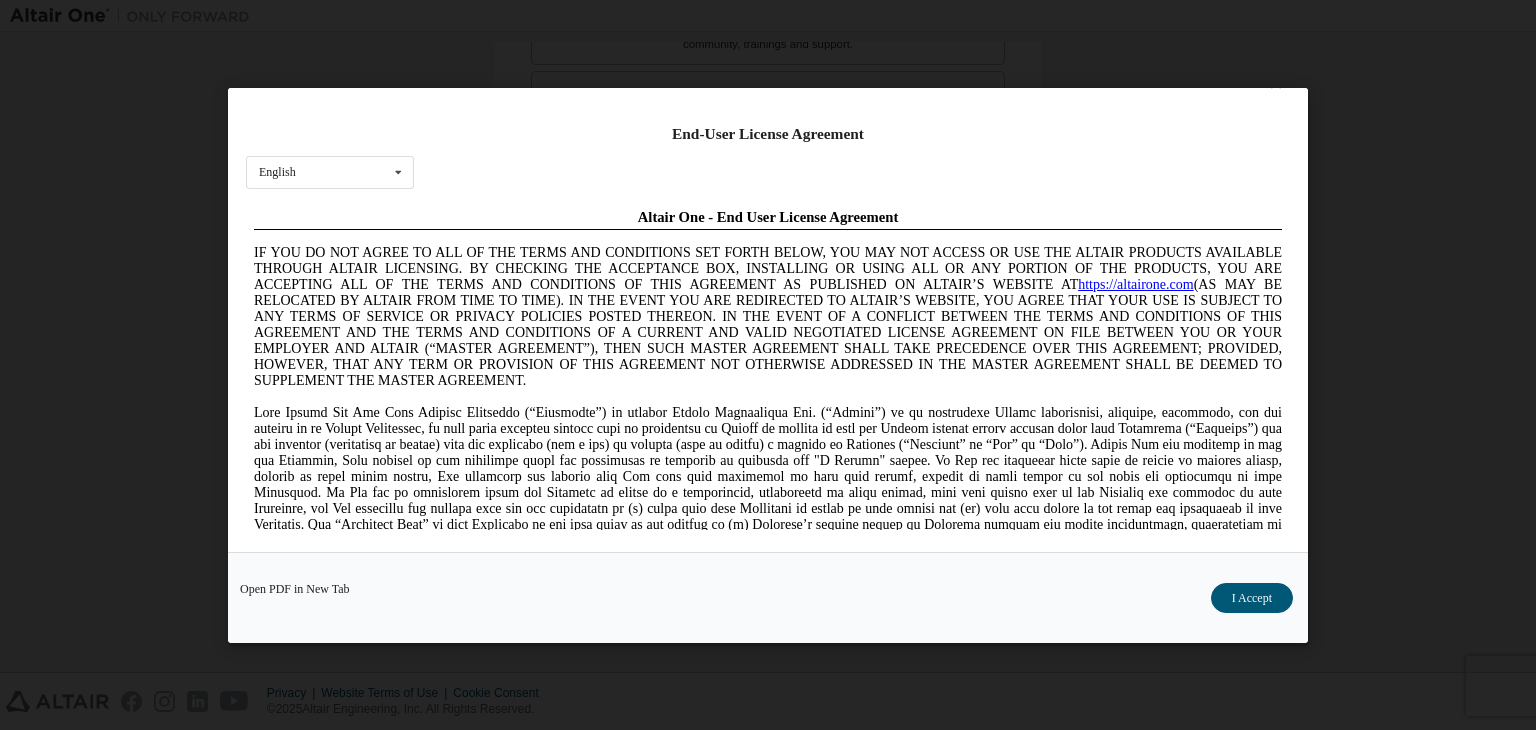 drag, startPoint x: 1301, startPoint y: 270, endPoint x: 996, endPoint y: 318, distance: 308.75394 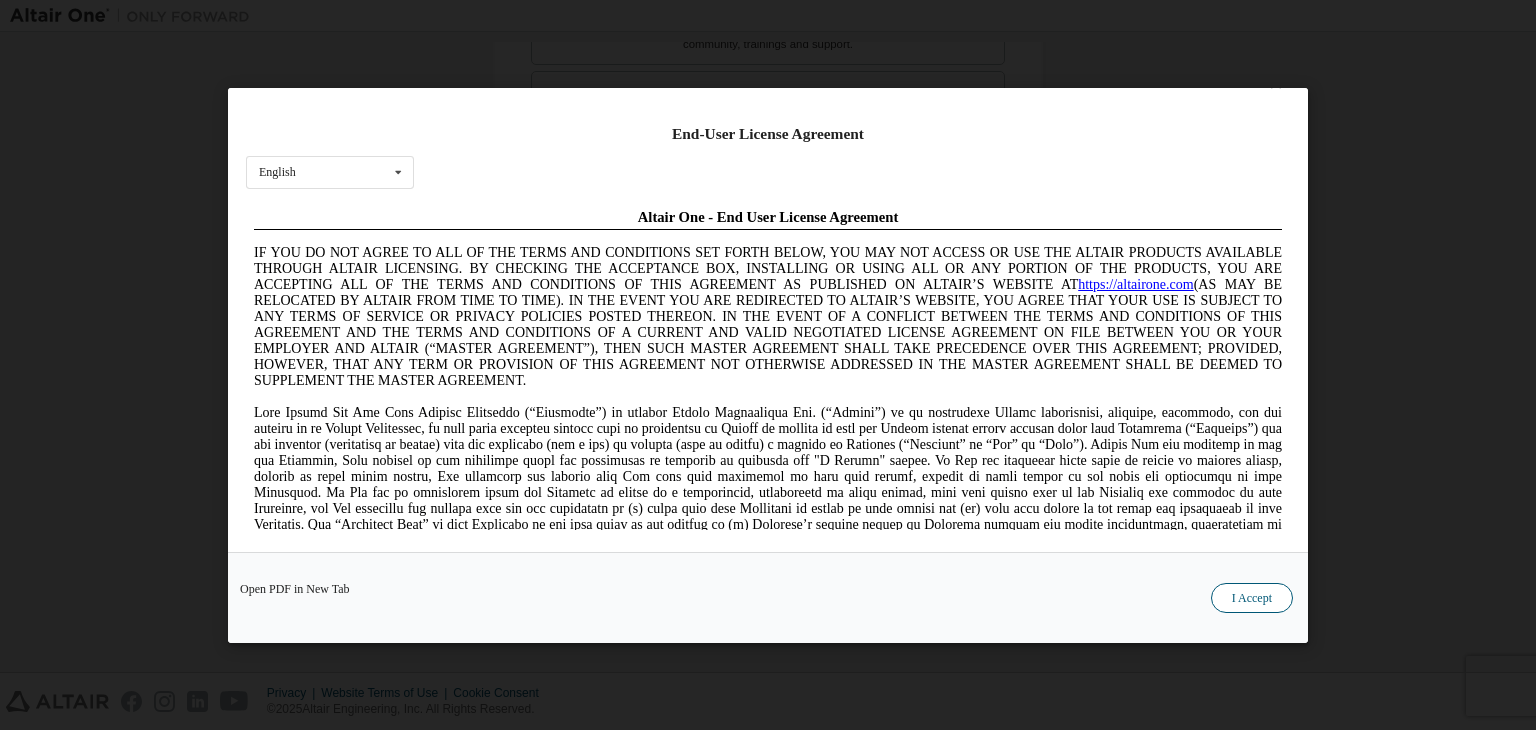 click on "I Accept" at bounding box center (1252, 598) 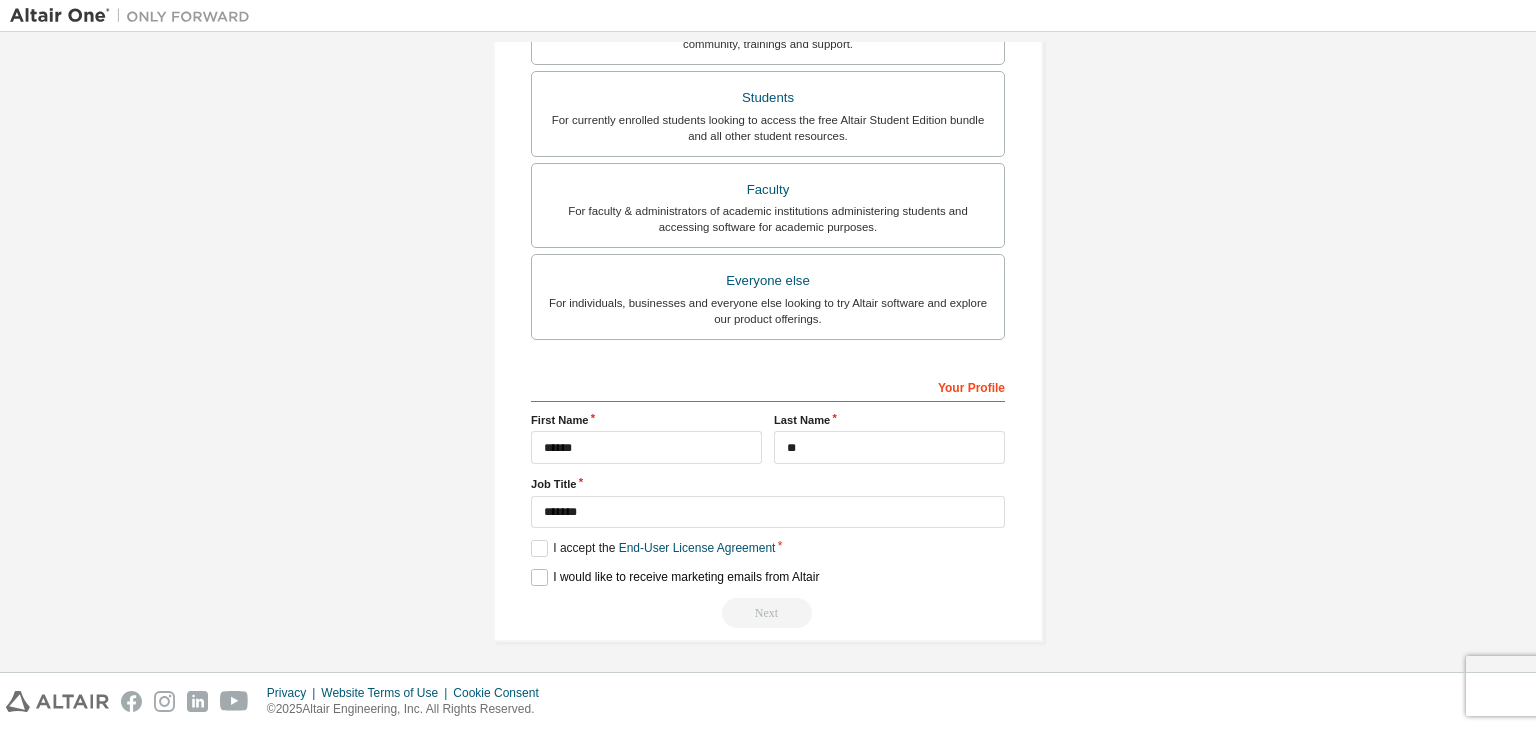 click on "I would like to receive marketing emails from Altair" at bounding box center (675, 577) 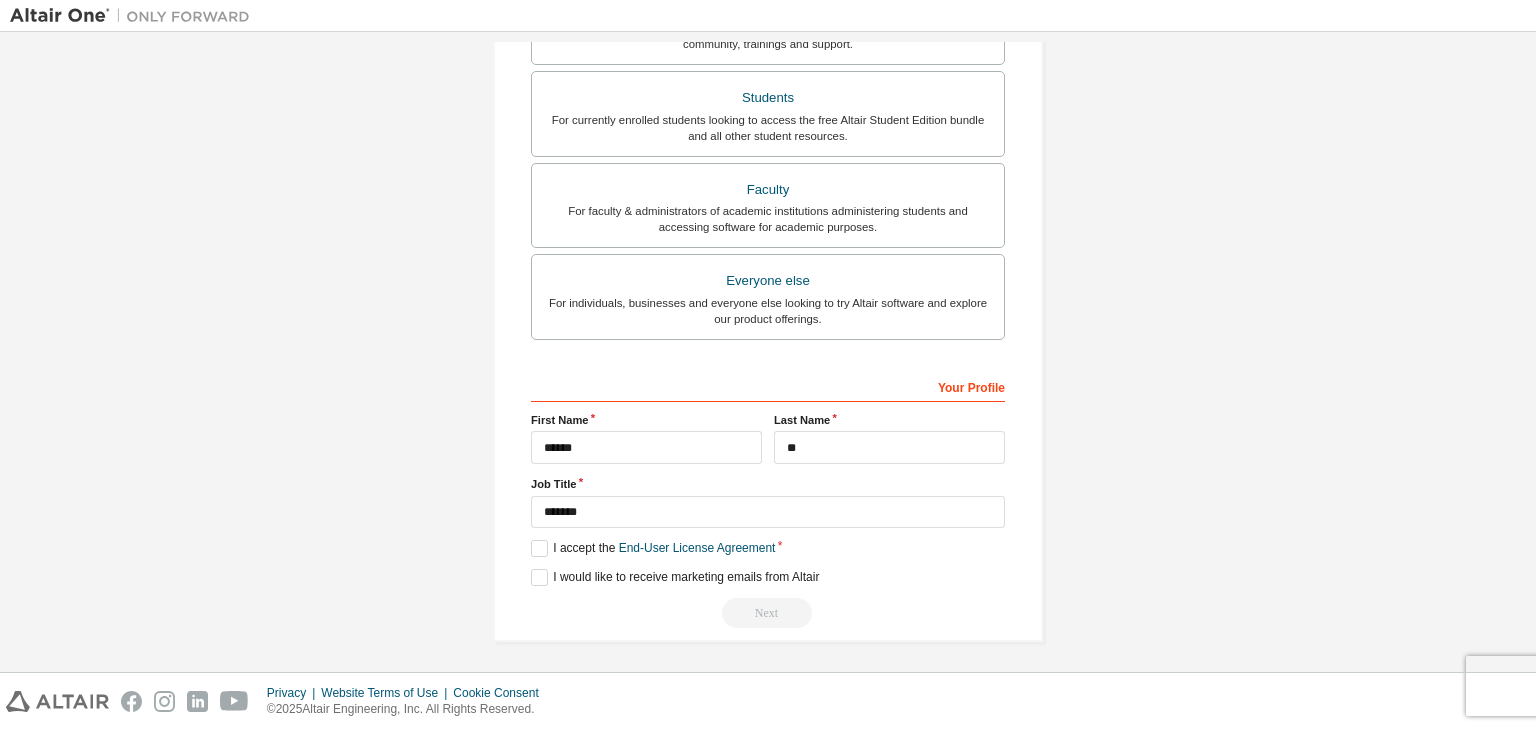 click on "Next" at bounding box center (768, 613) 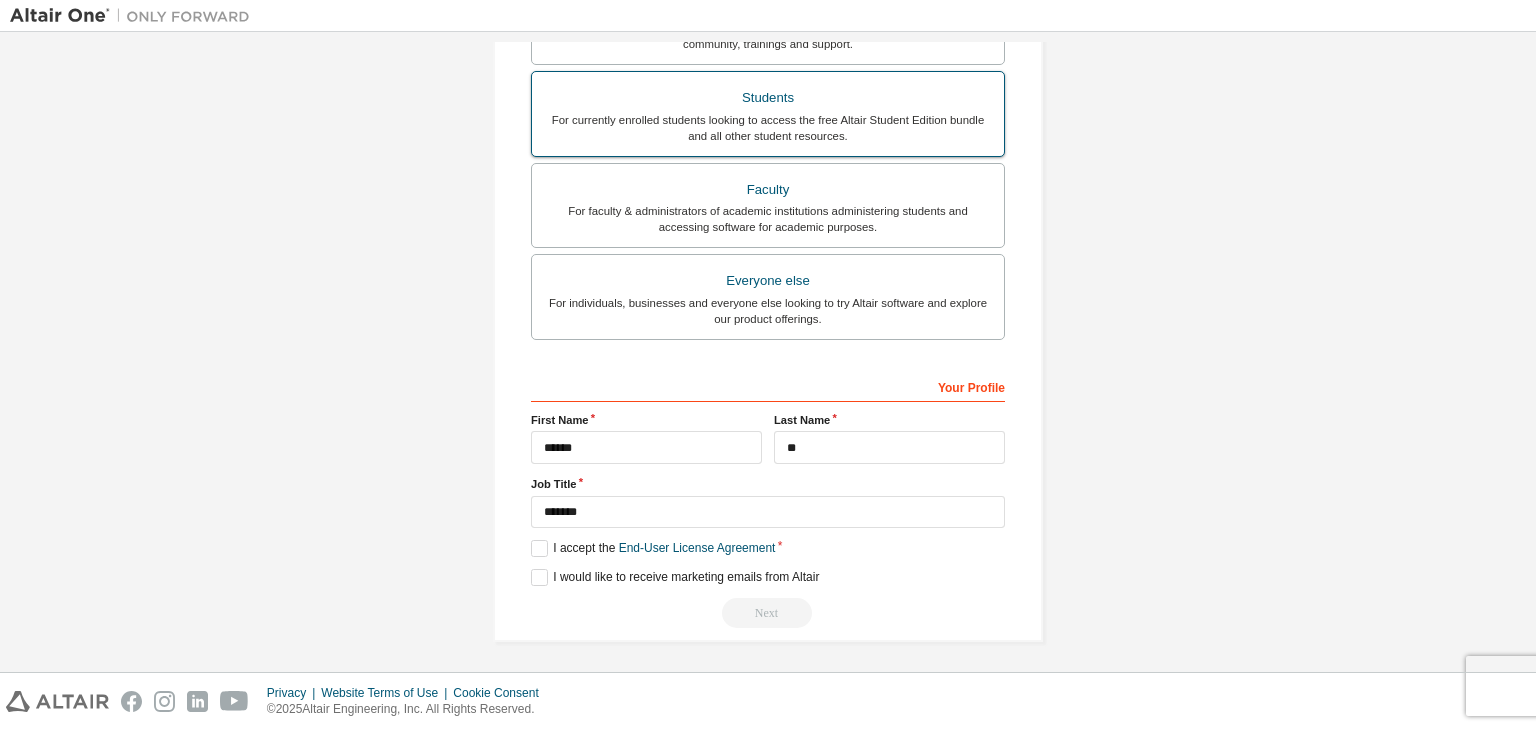 click on "For currently enrolled students looking to access the free Altair Student Edition bundle and all other student resources." at bounding box center [768, 128] 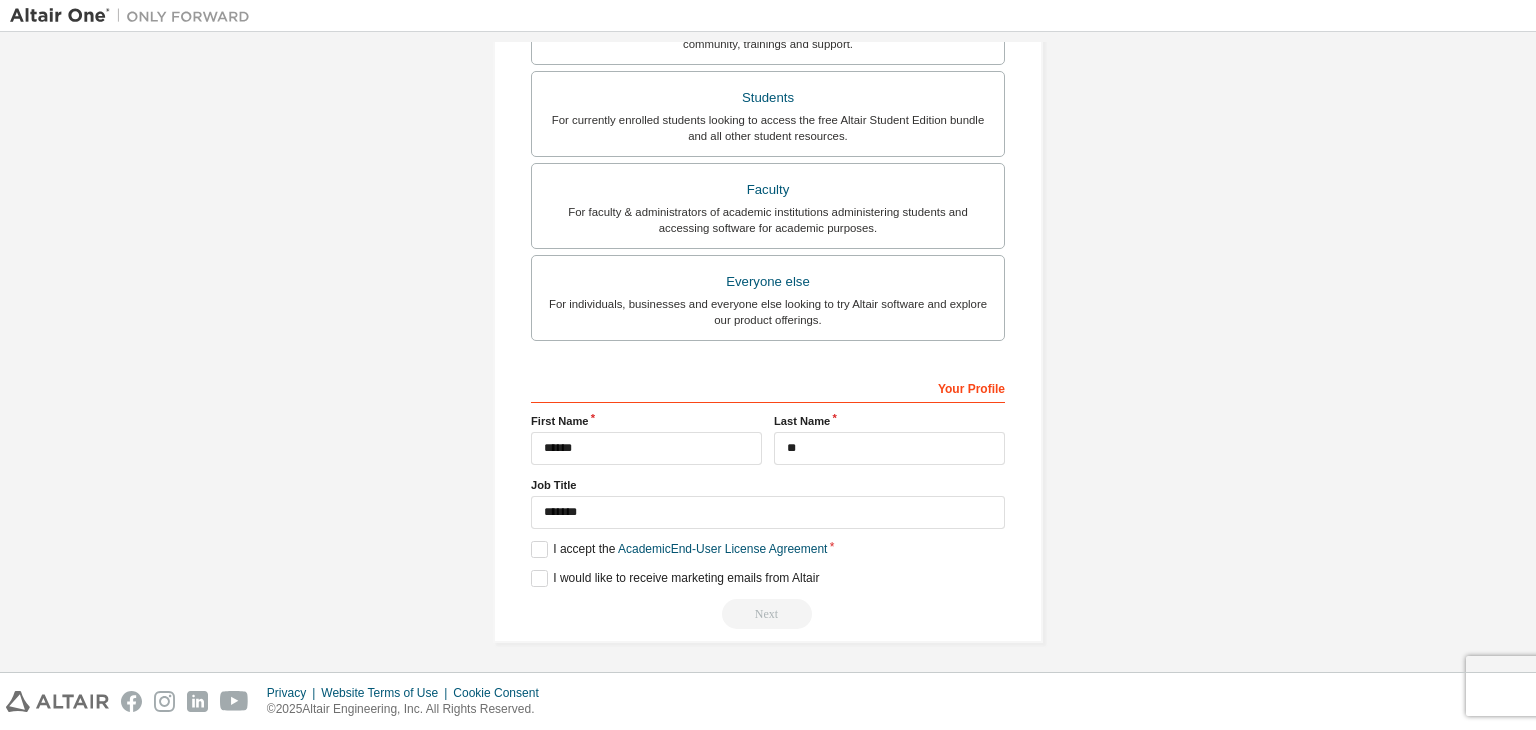 click on "Next" at bounding box center [768, 614] 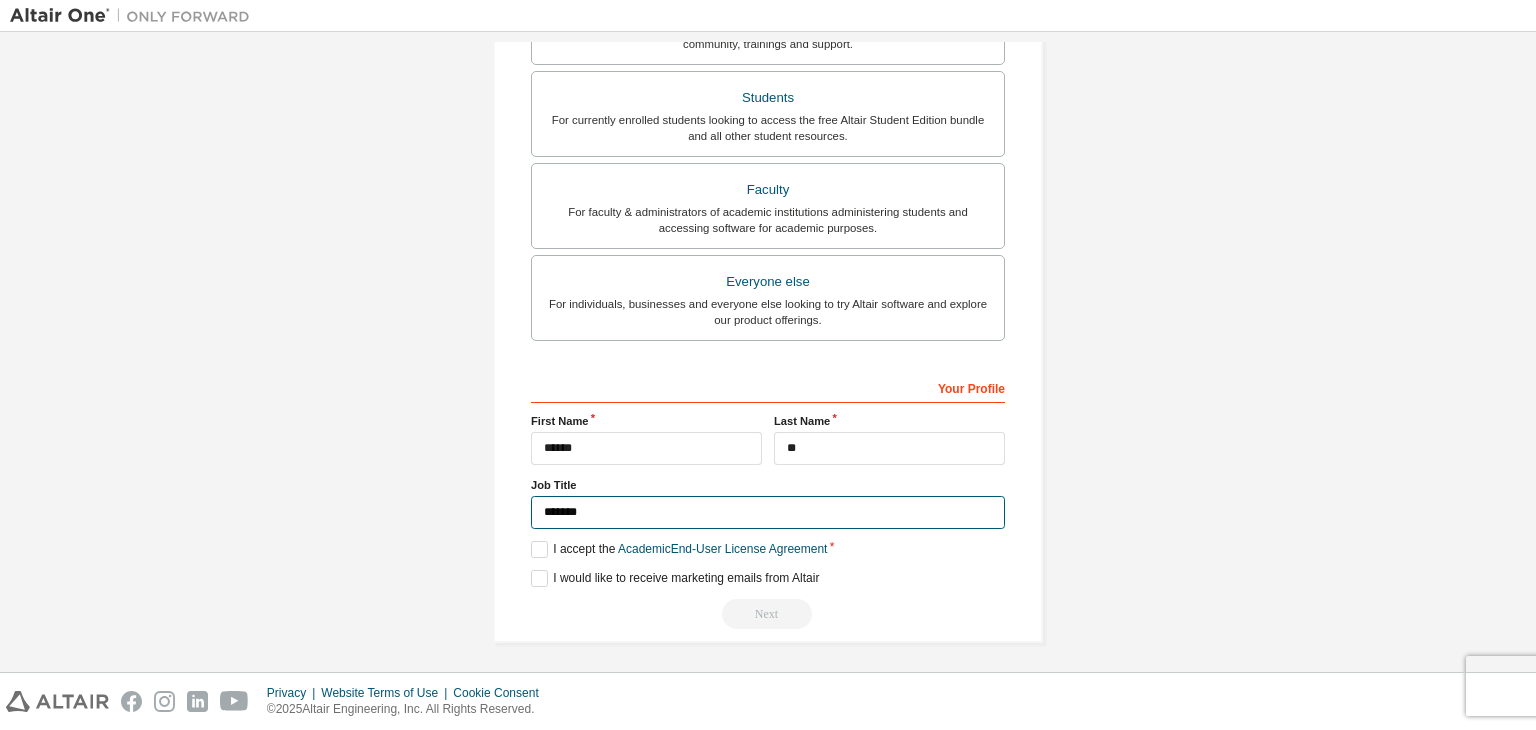 click on "*******" at bounding box center [768, 512] 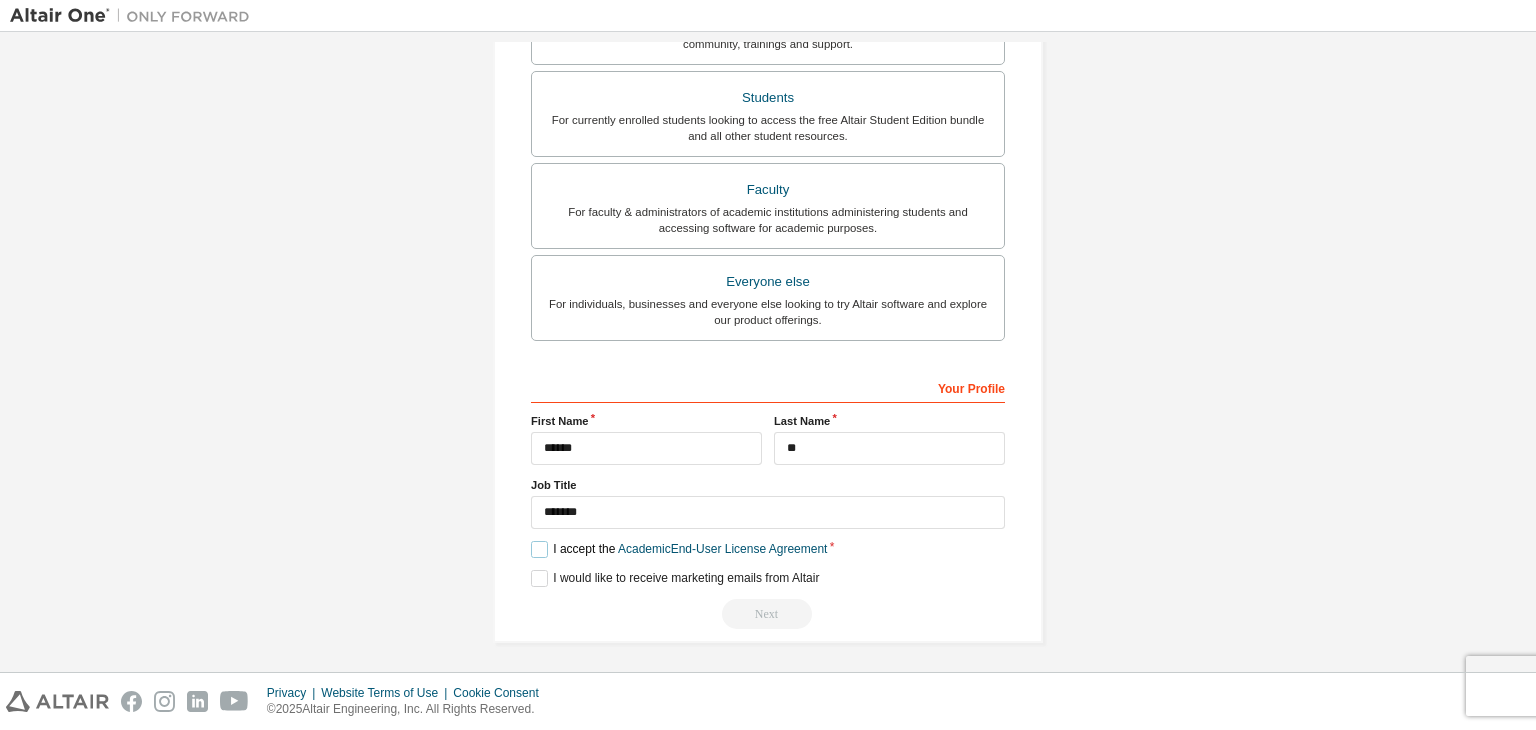 click on "I accept the   Academic   End-User License Agreement" at bounding box center [679, 549] 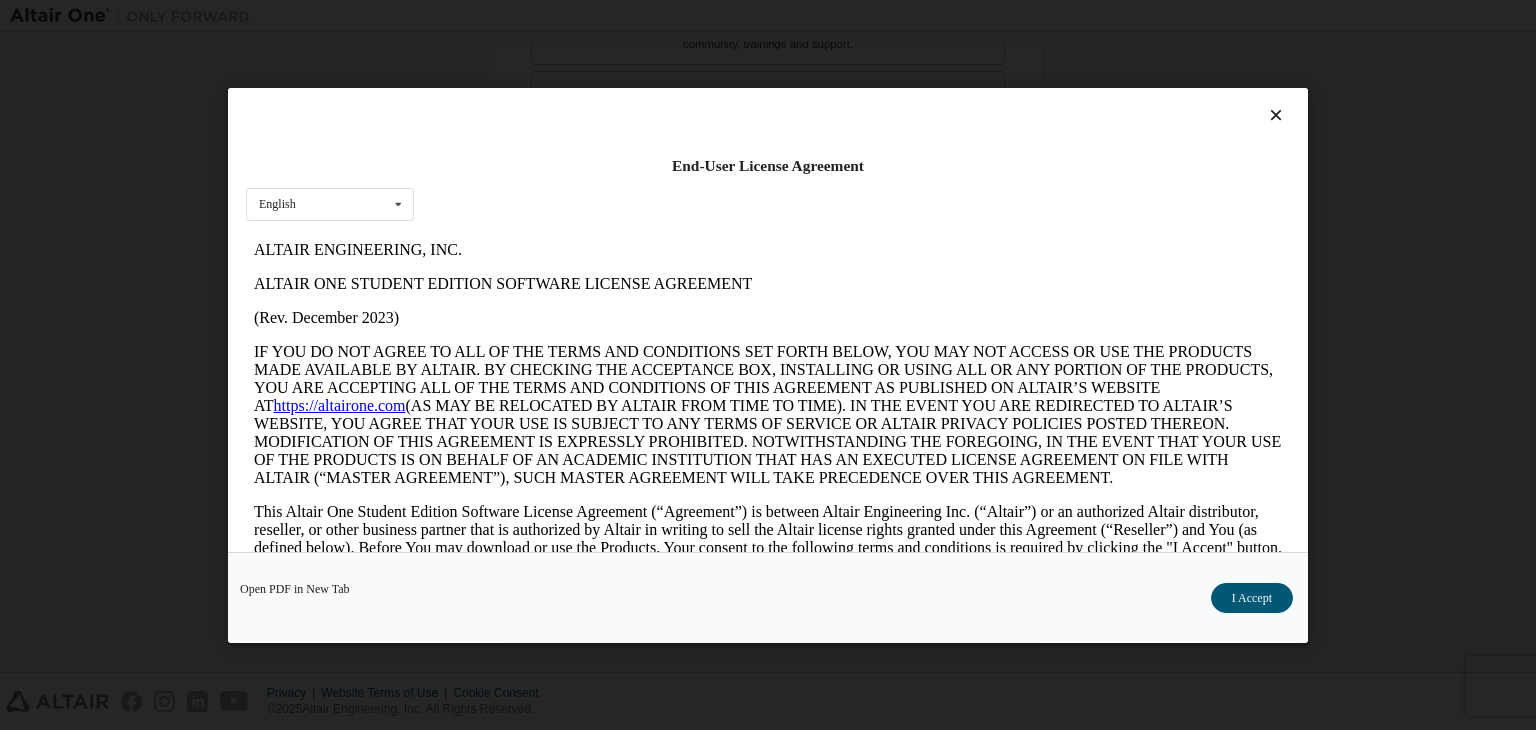scroll, scrollTop: 0, scrollLeft: 0, axis: both 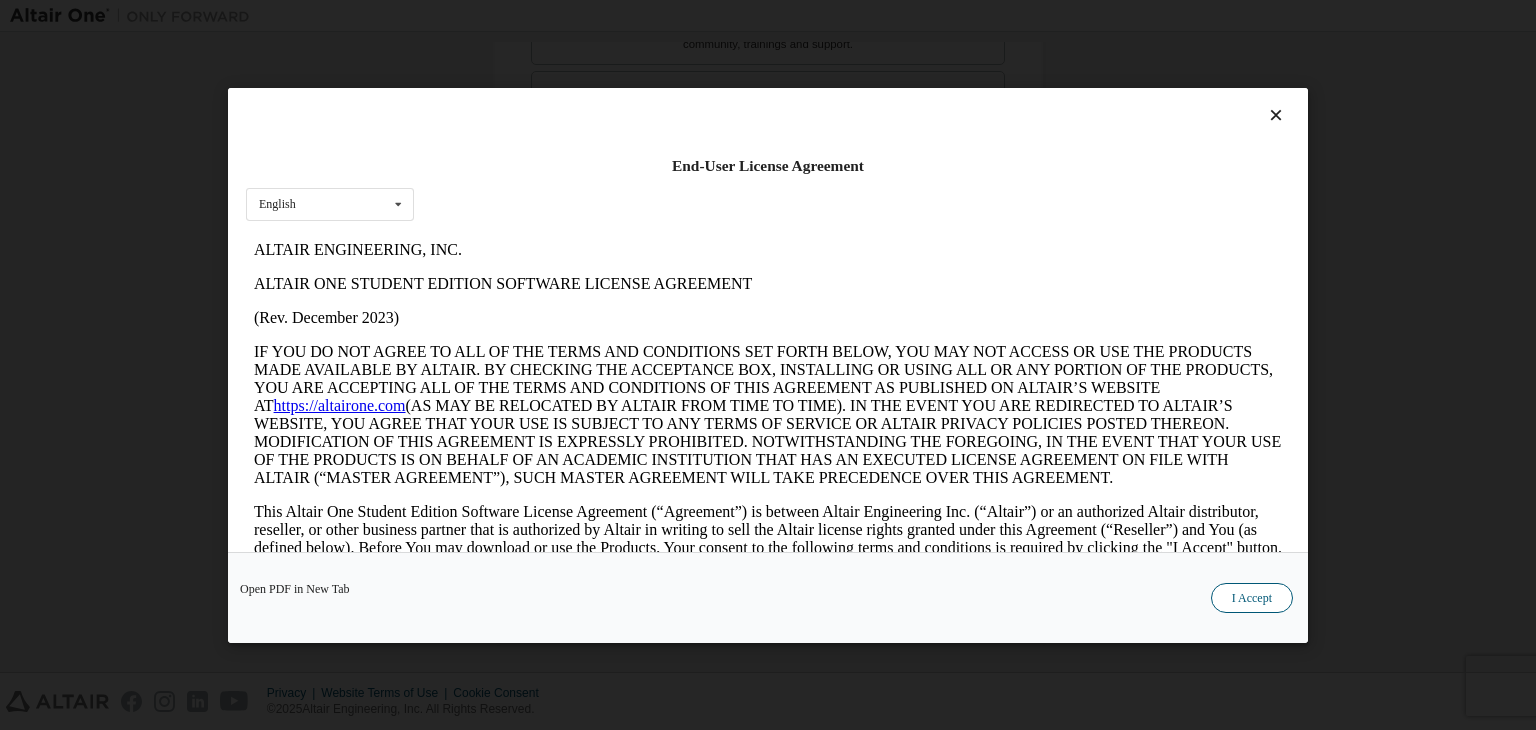 click on "I Accept" at bounding box center [1252, 598] 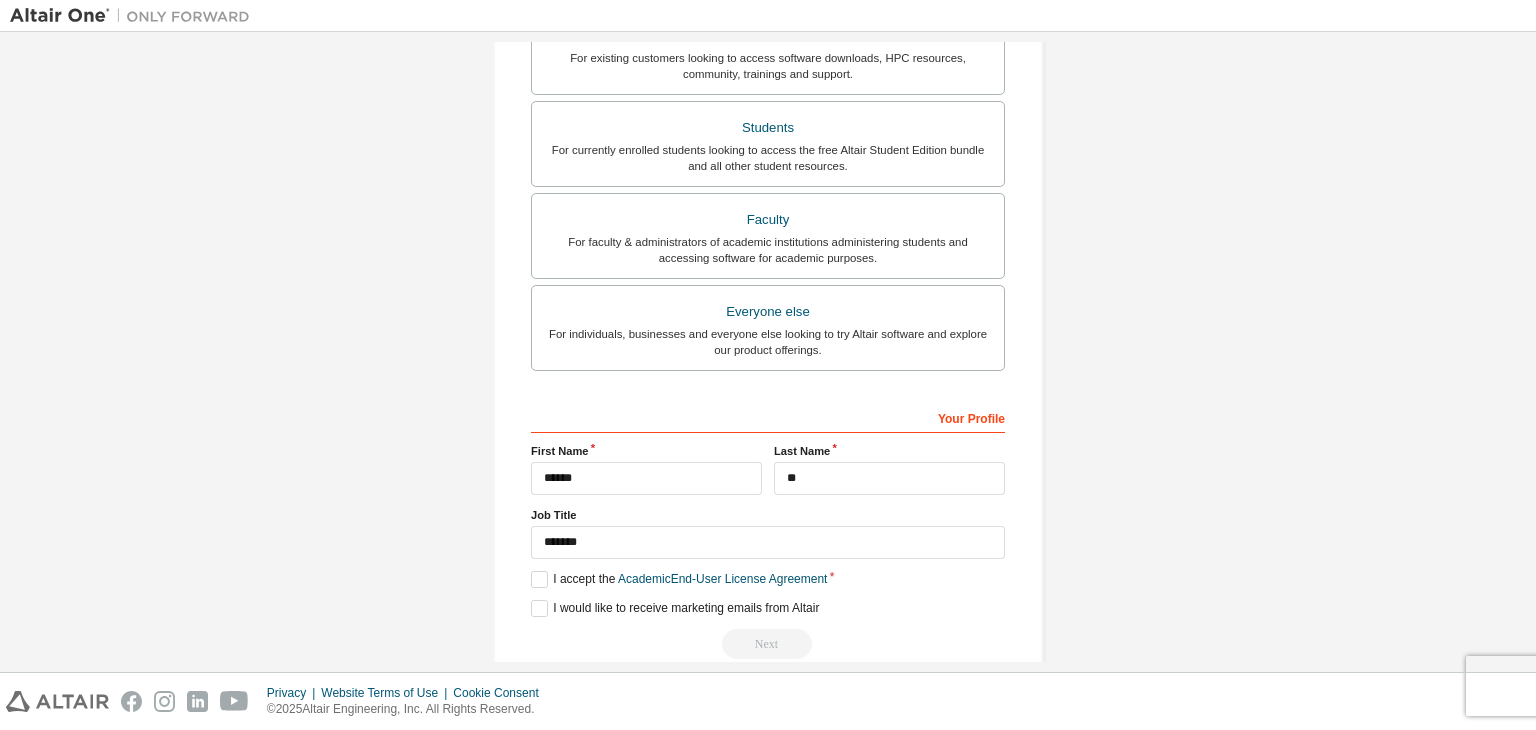 scroll, scrollTop: 487, scrollLeft: 0, axis: vertical 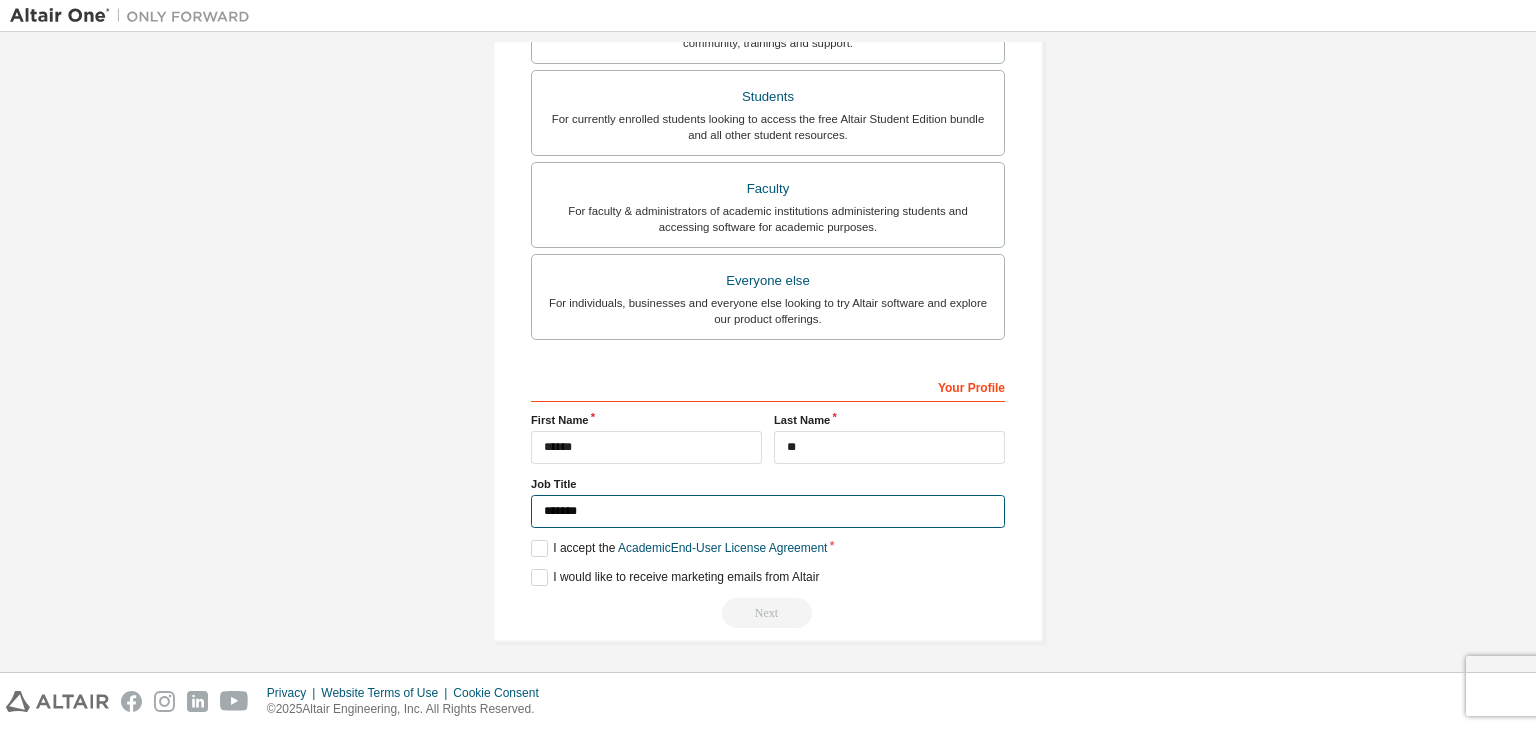 click on "*******" at bounding box center [768, 511] 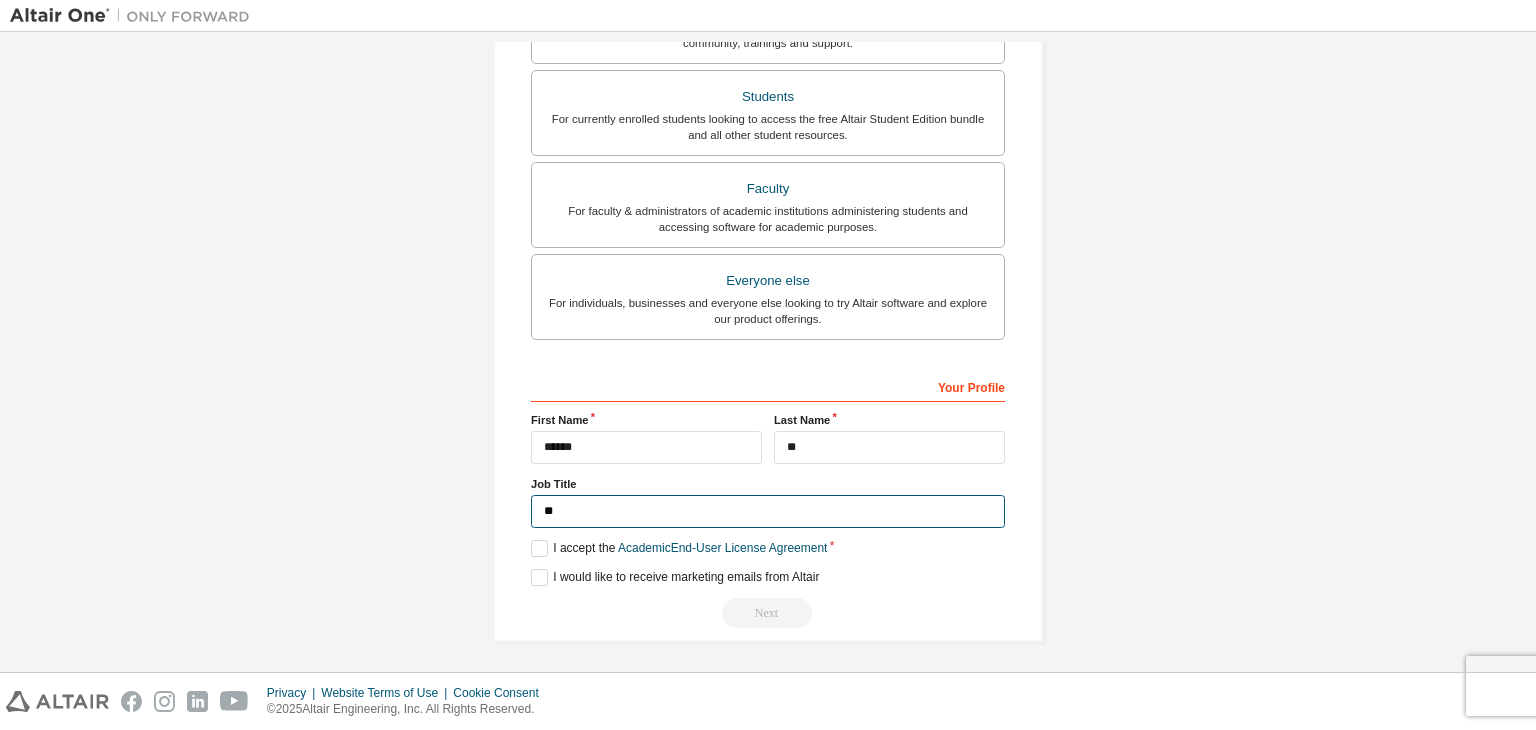 type on "*" 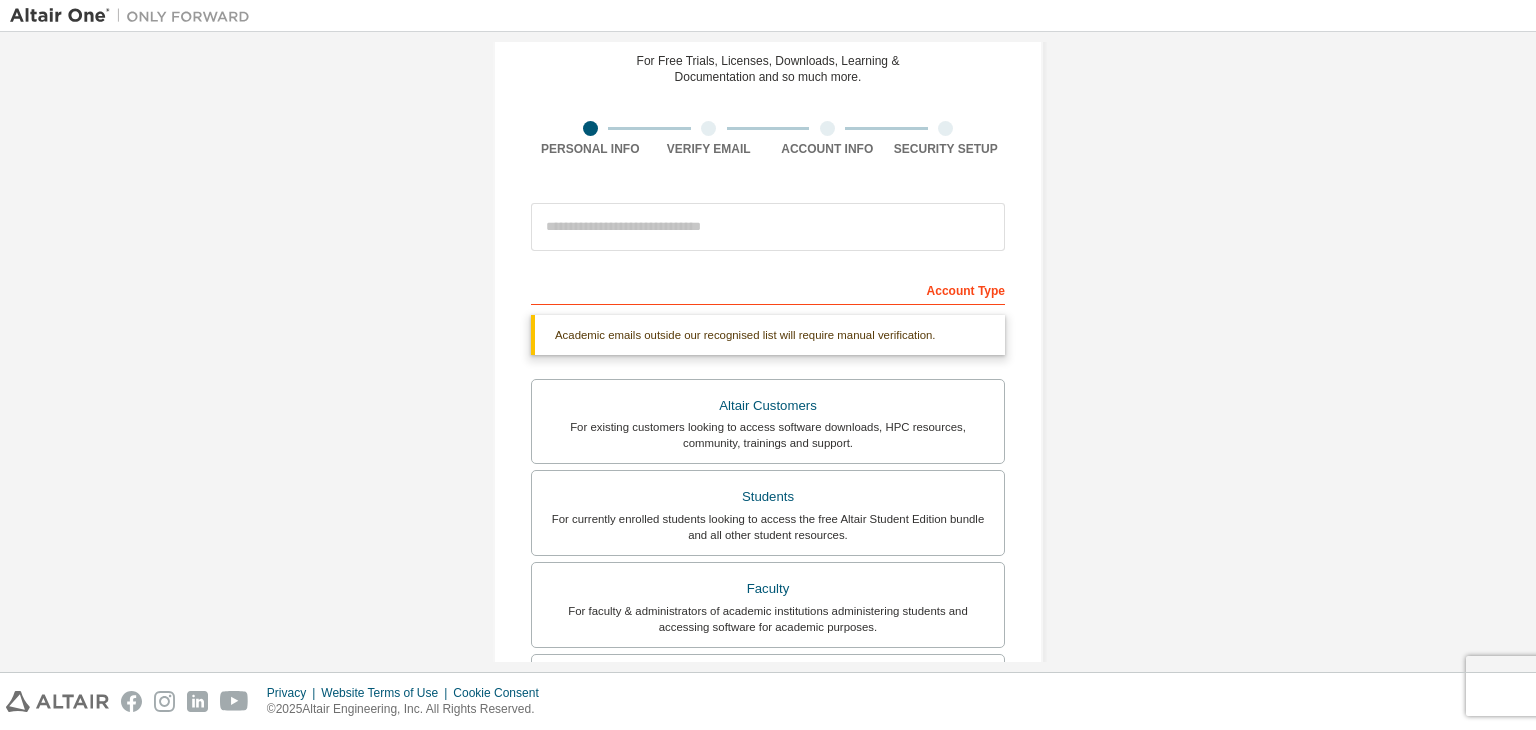 scroll, scrollTop: 3, scrollLeft: 0, axis: vertical 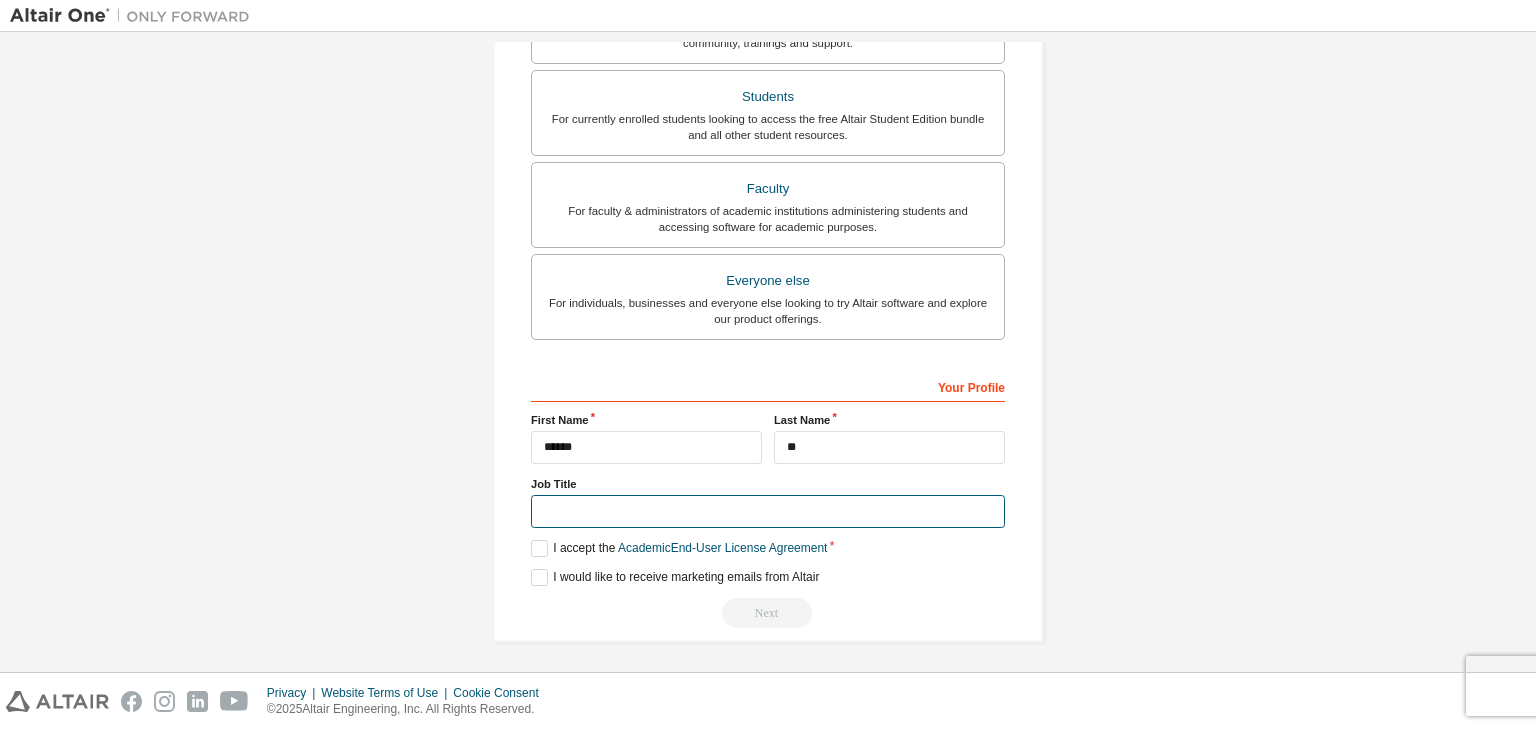 click at bounding box center (768, 511) 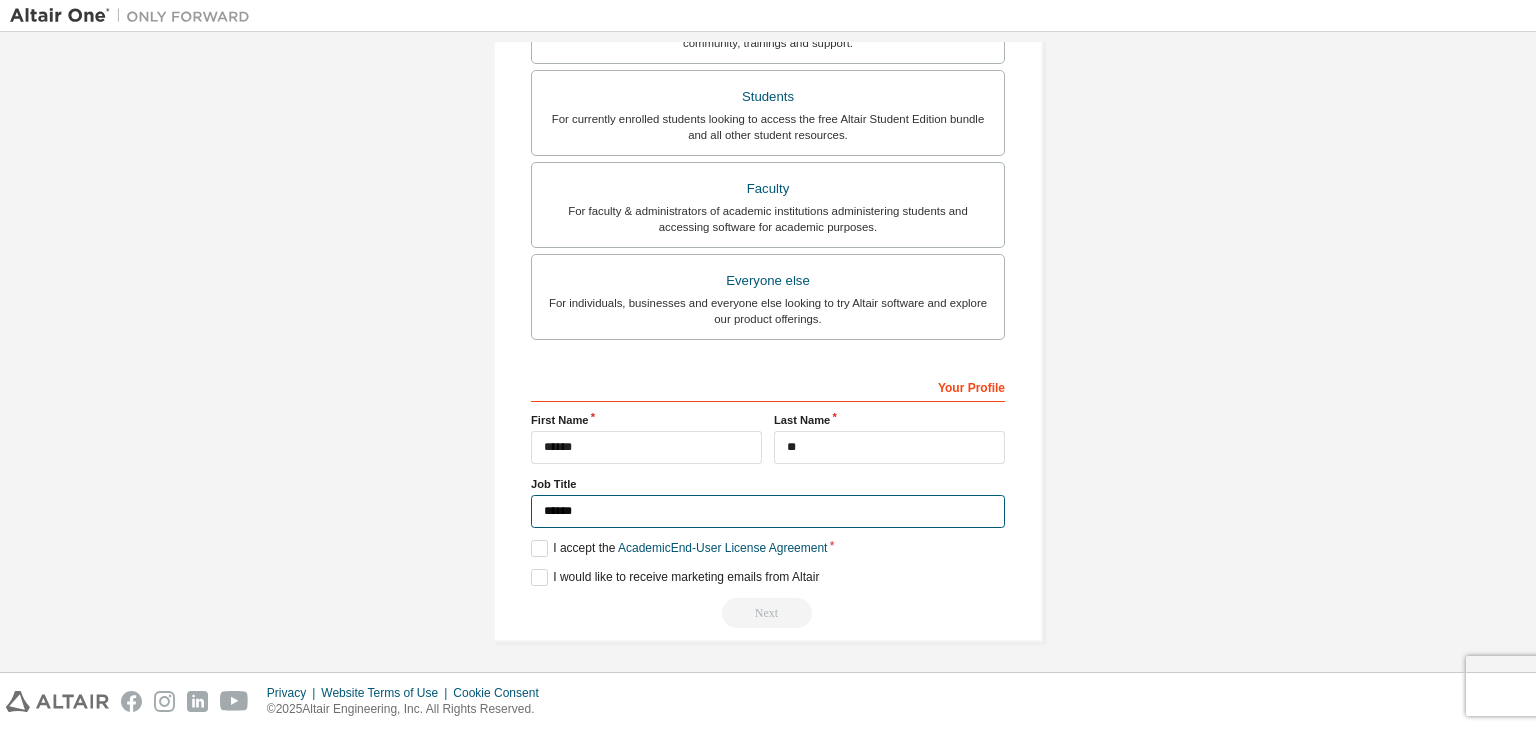 type on "*******" 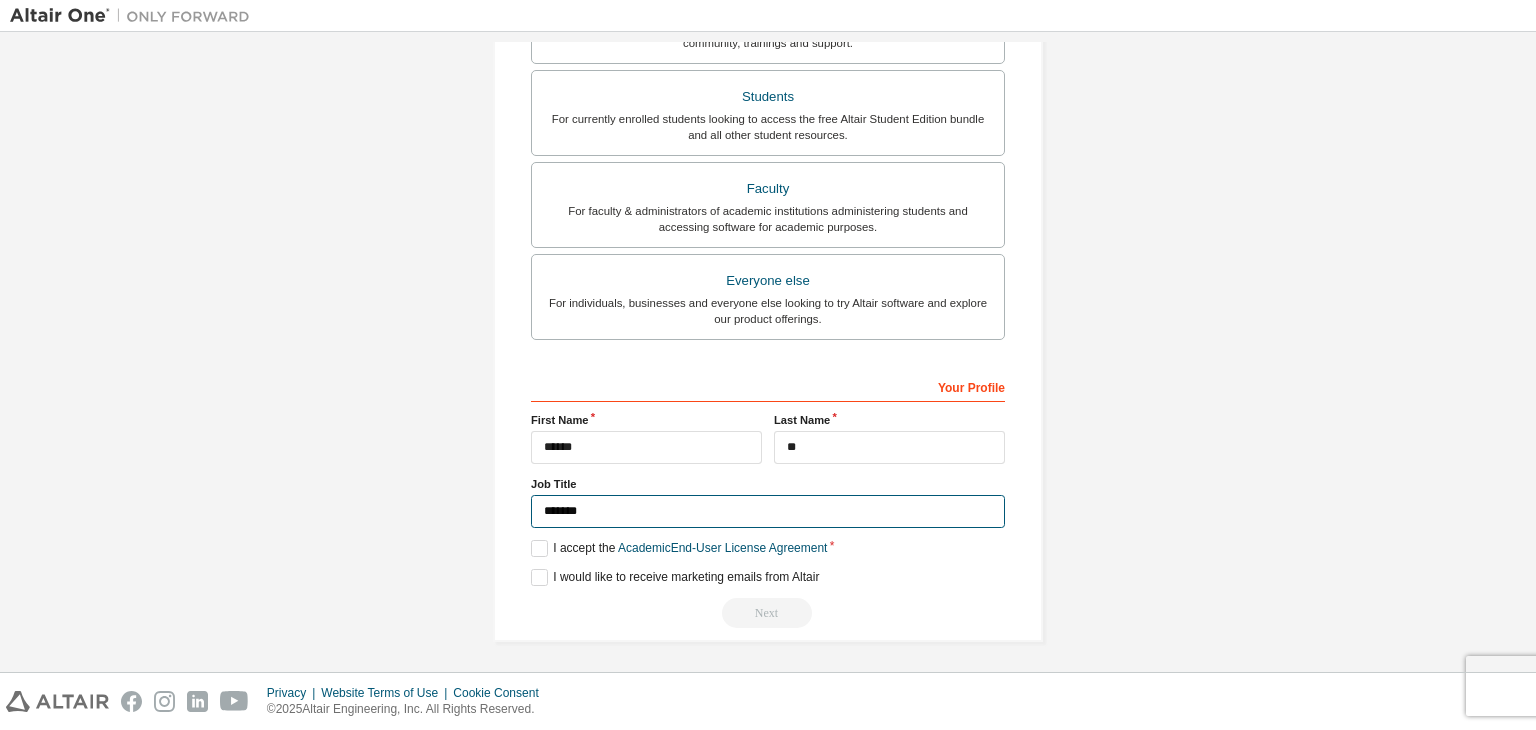 scroll, scrollTop: 0, scrollLeft: 0, axis: both 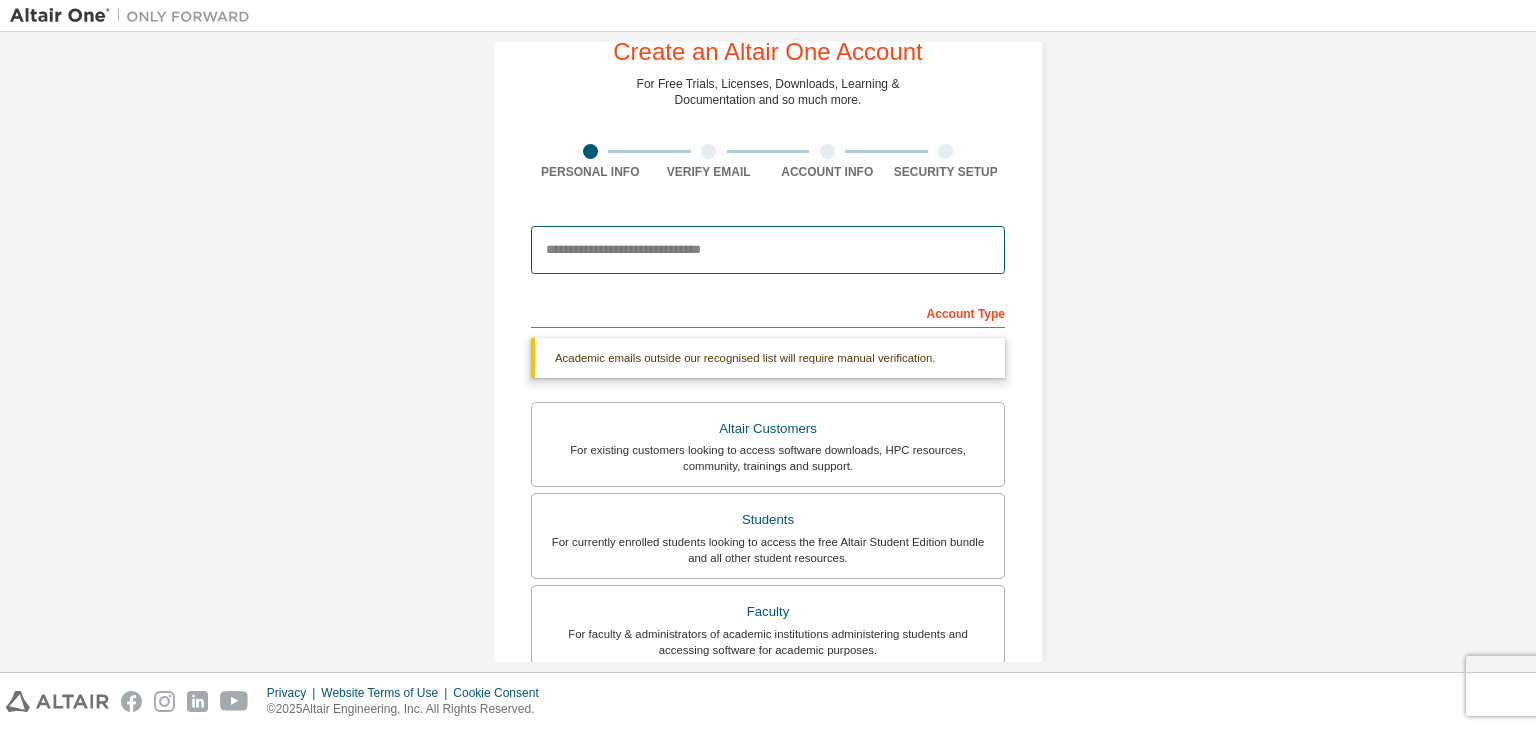 click at bounding box center [768, 250] 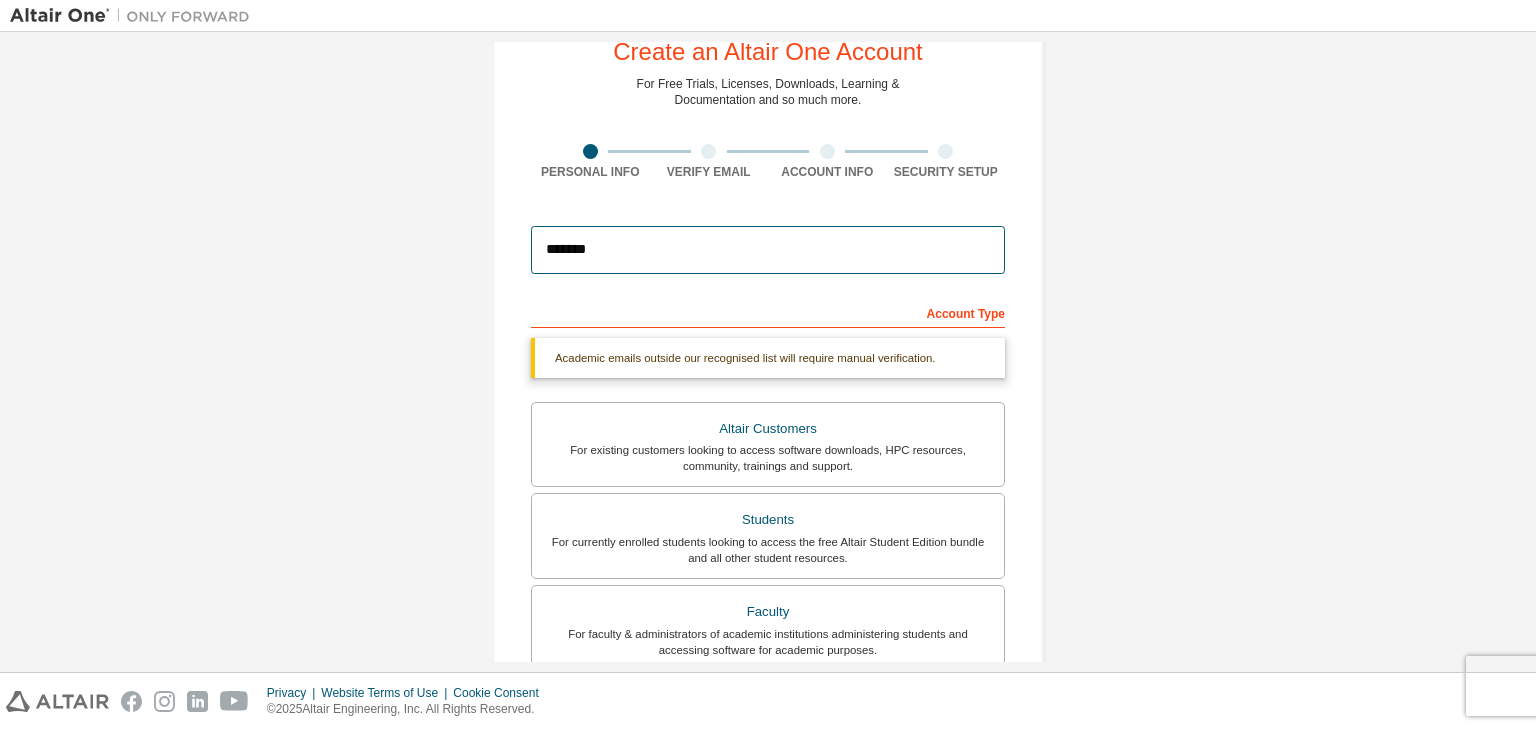 click on "*******" at bounding box center [768, 250] 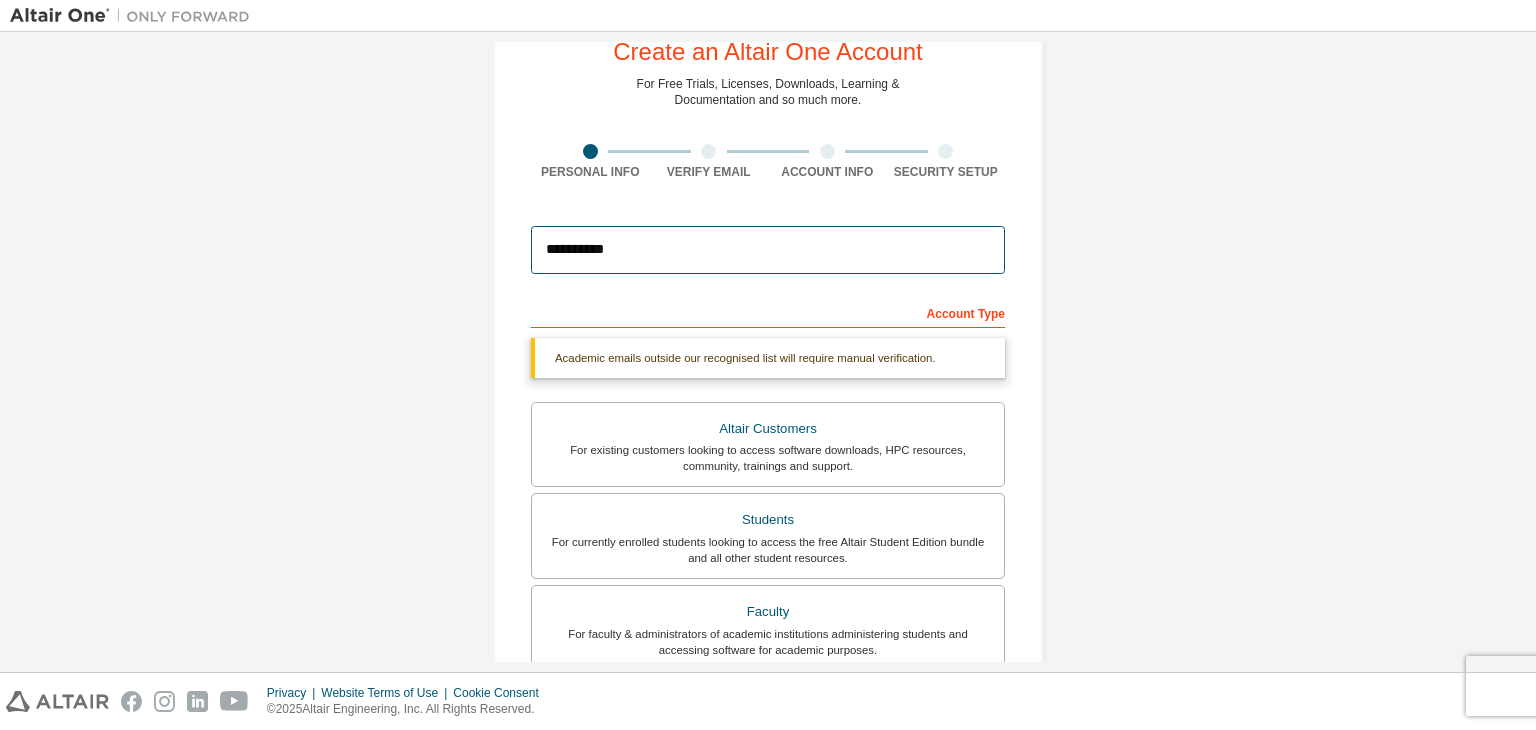 click on "**********" at bounding box center (768, 250) 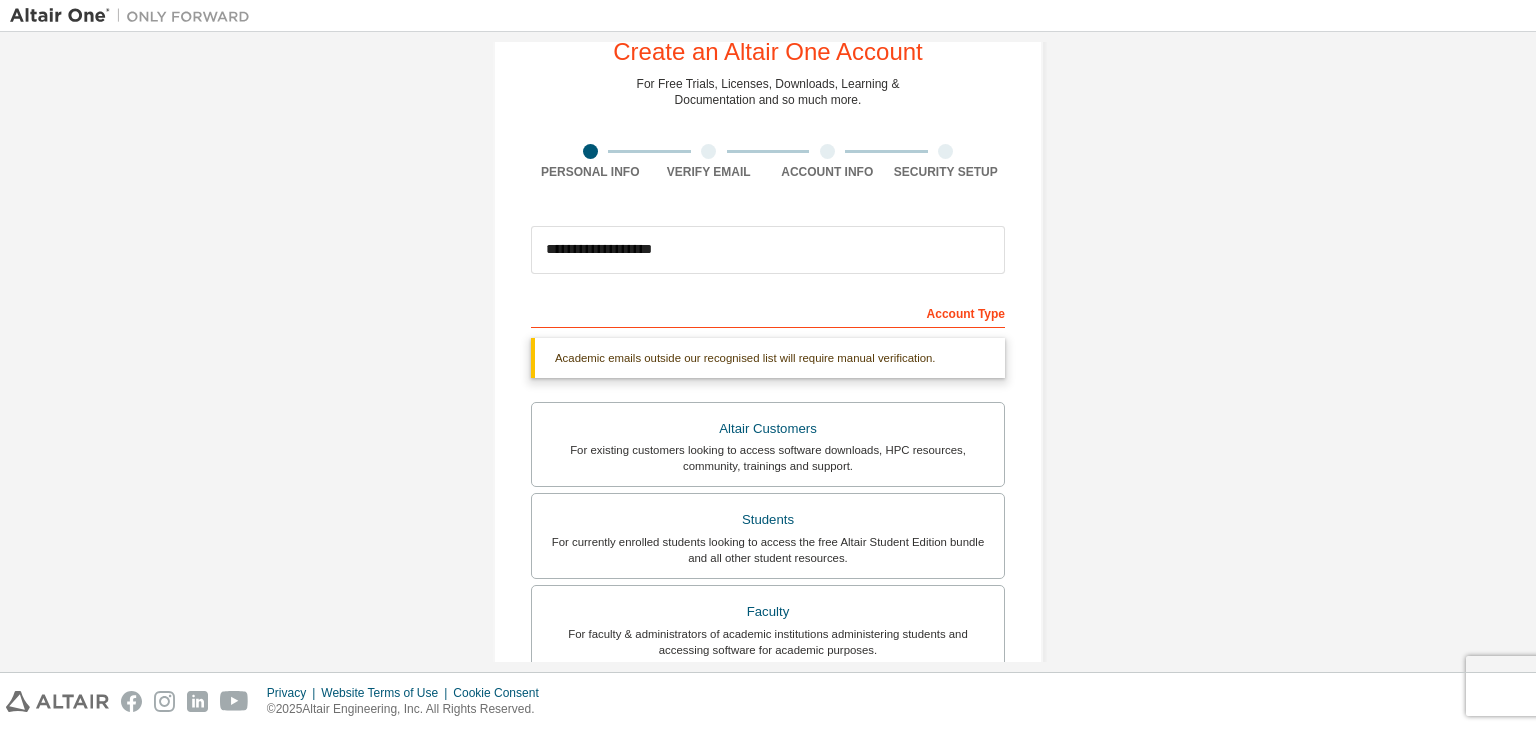 click on "**********" at bounding box center (768, 533) 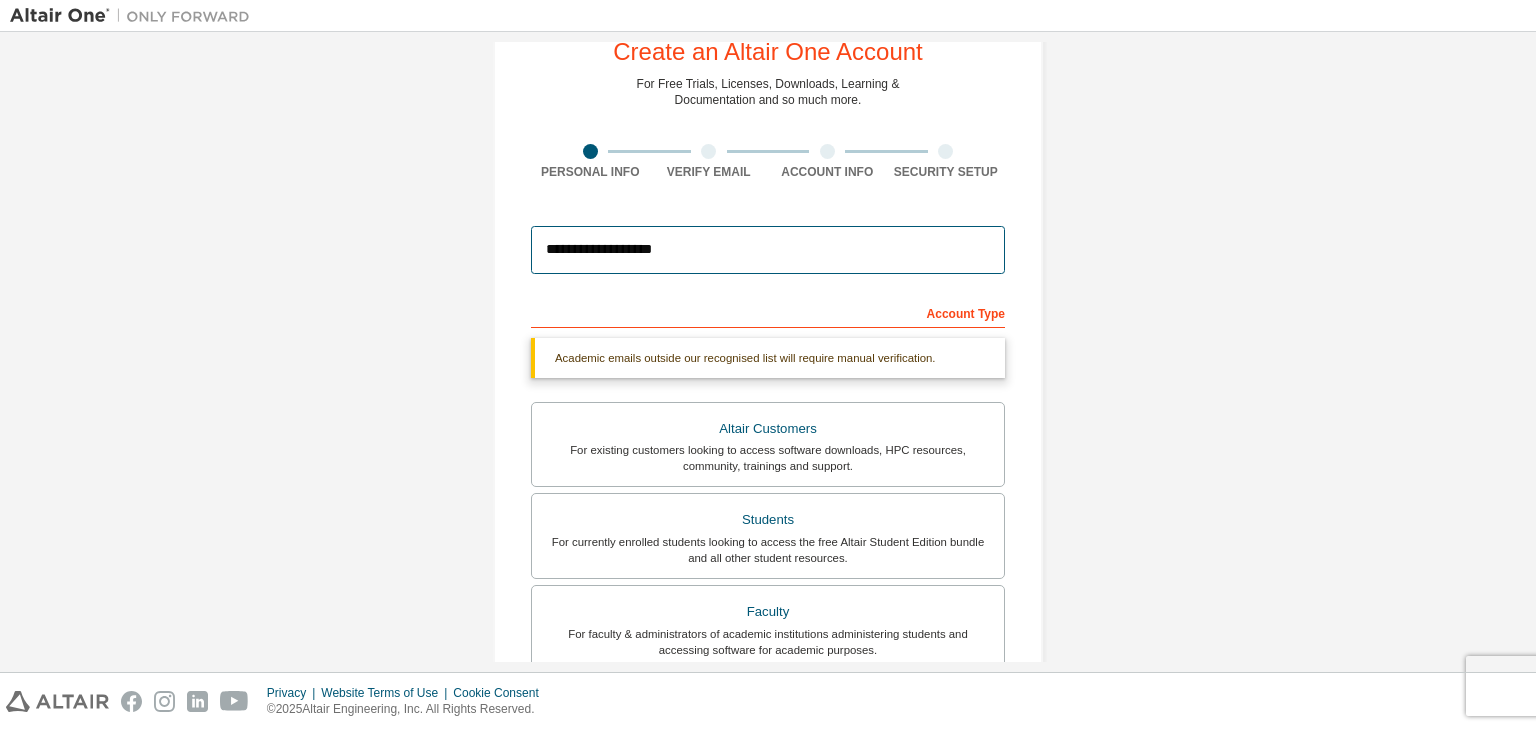 click on "**********" at bounding box center (768, 250) 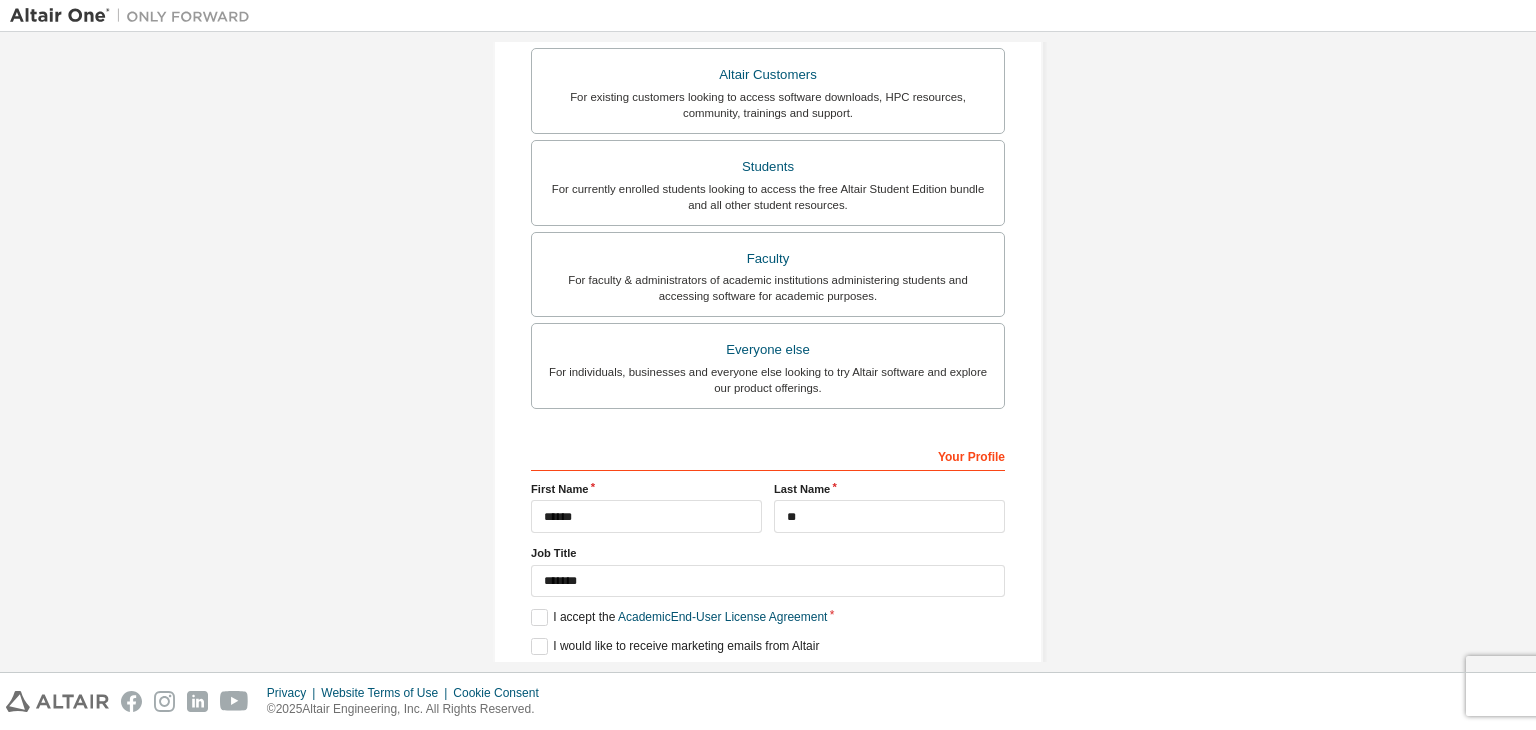 scroll, scrollTop: 435, scrollLeft: 0, axis: vertical 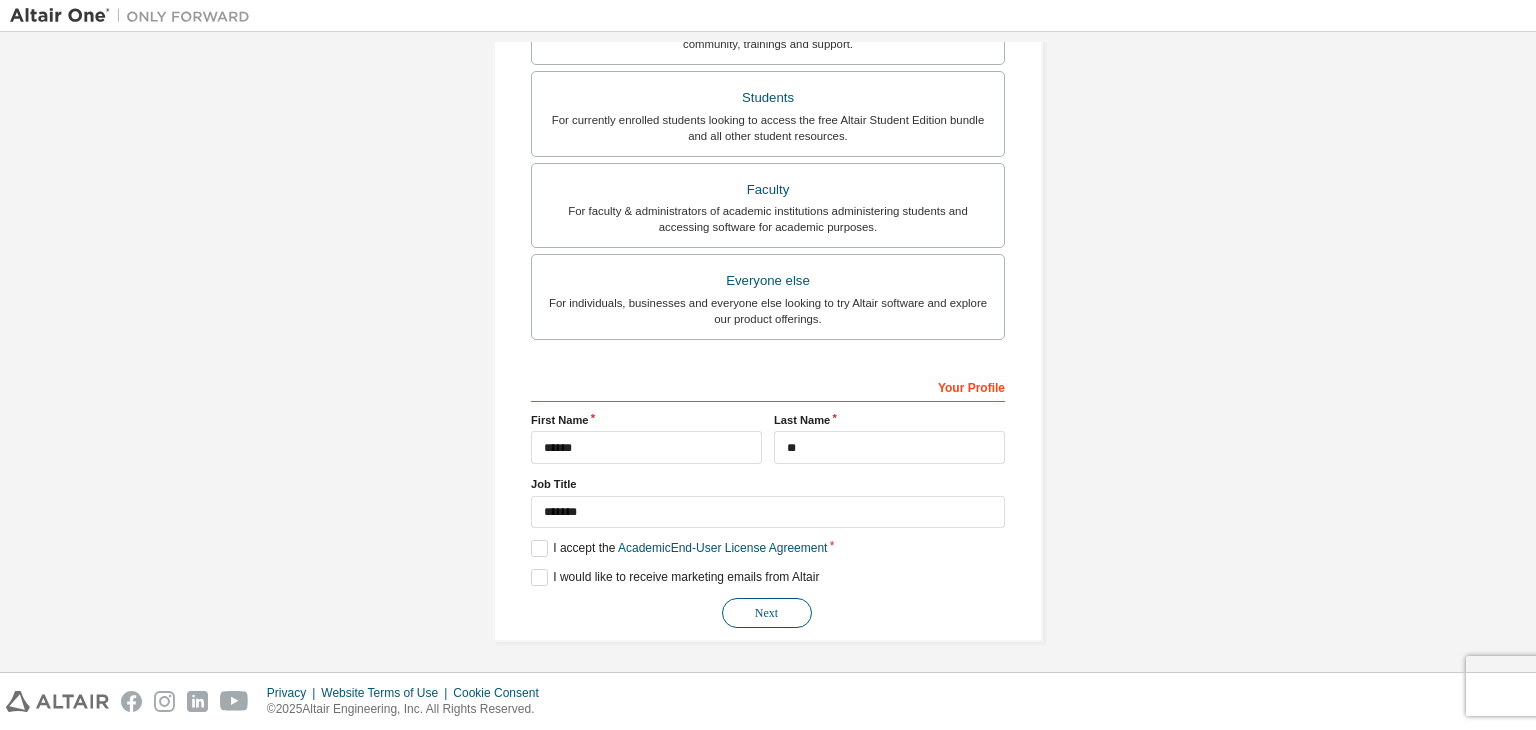 type on "**********" 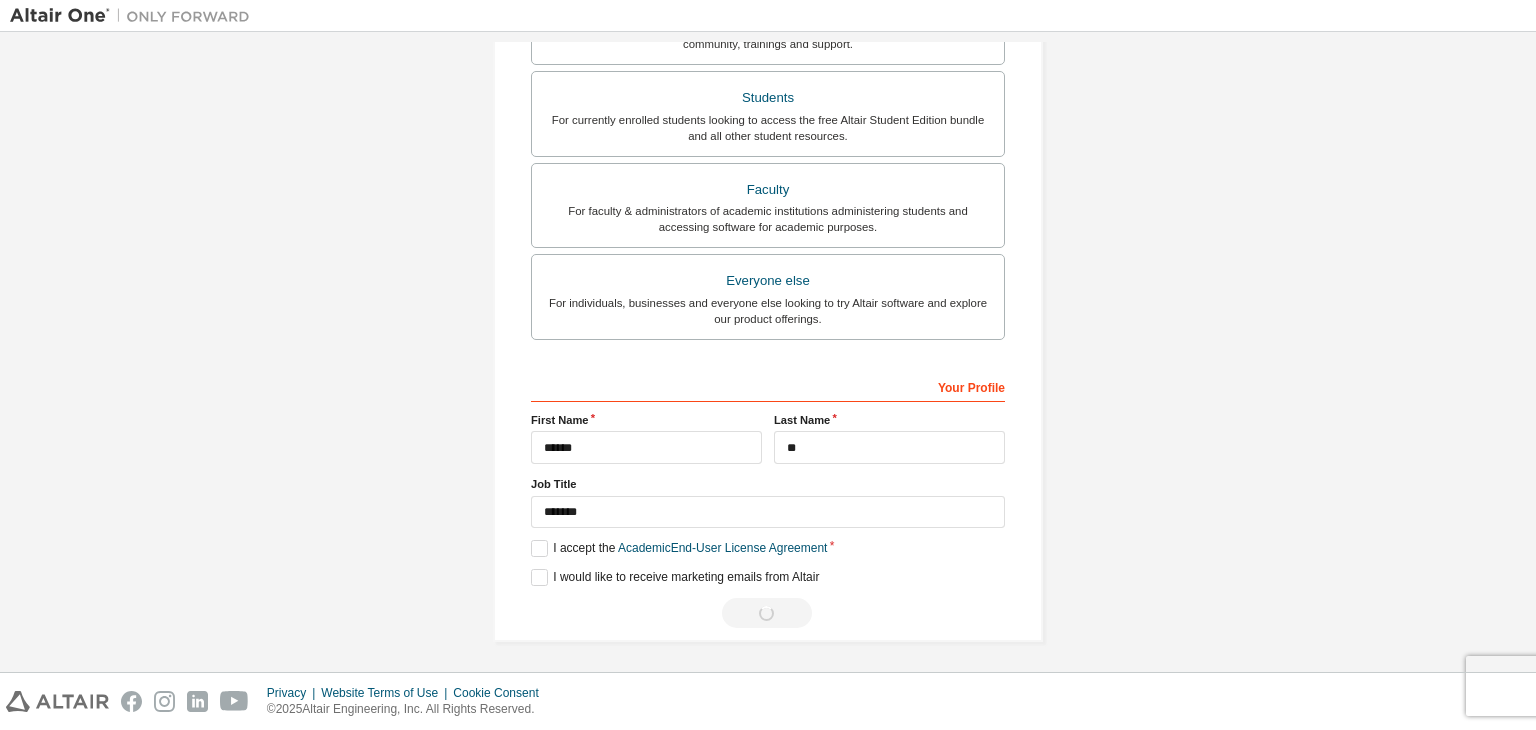 scroll, scrollTop: 0, scrollLeft: 0, axis: both 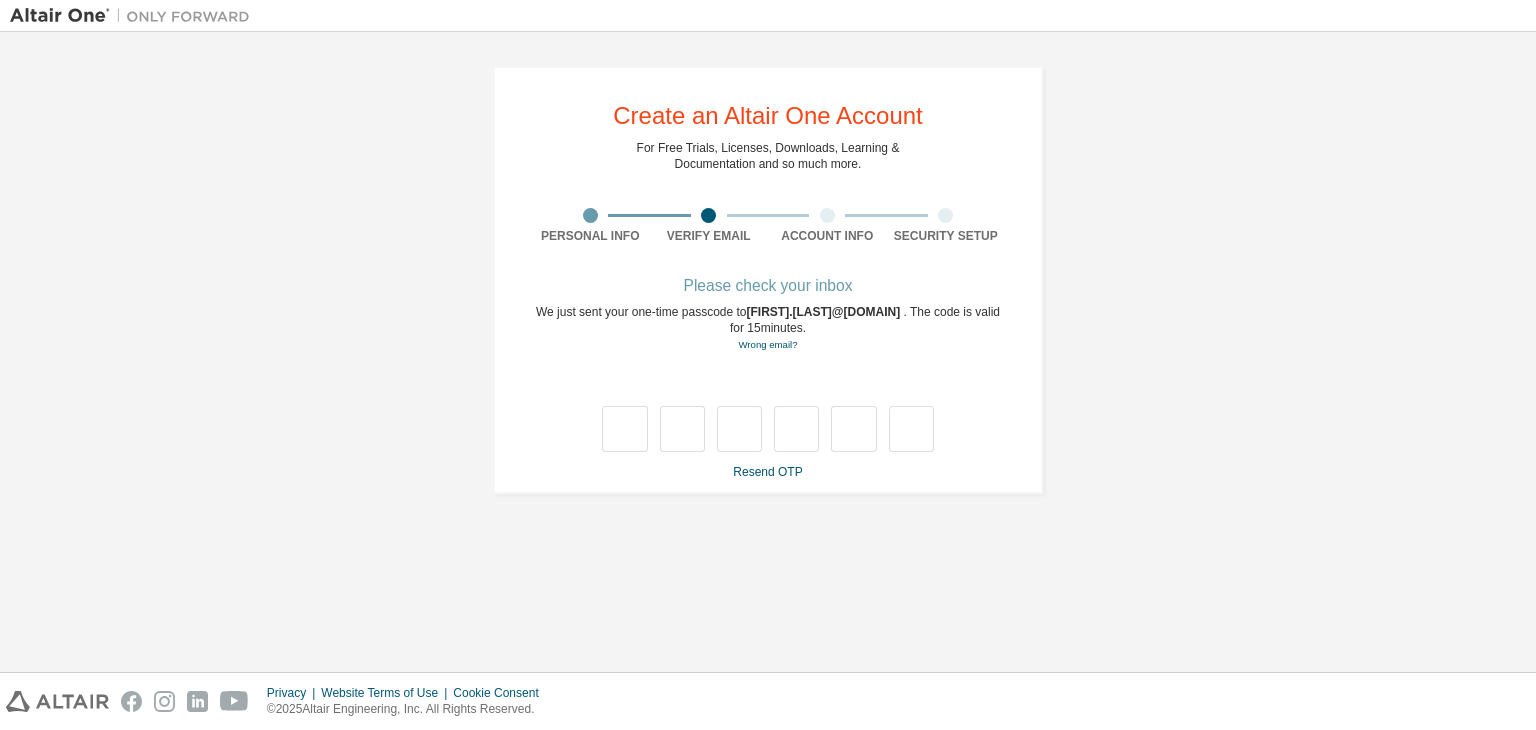 type on "*" 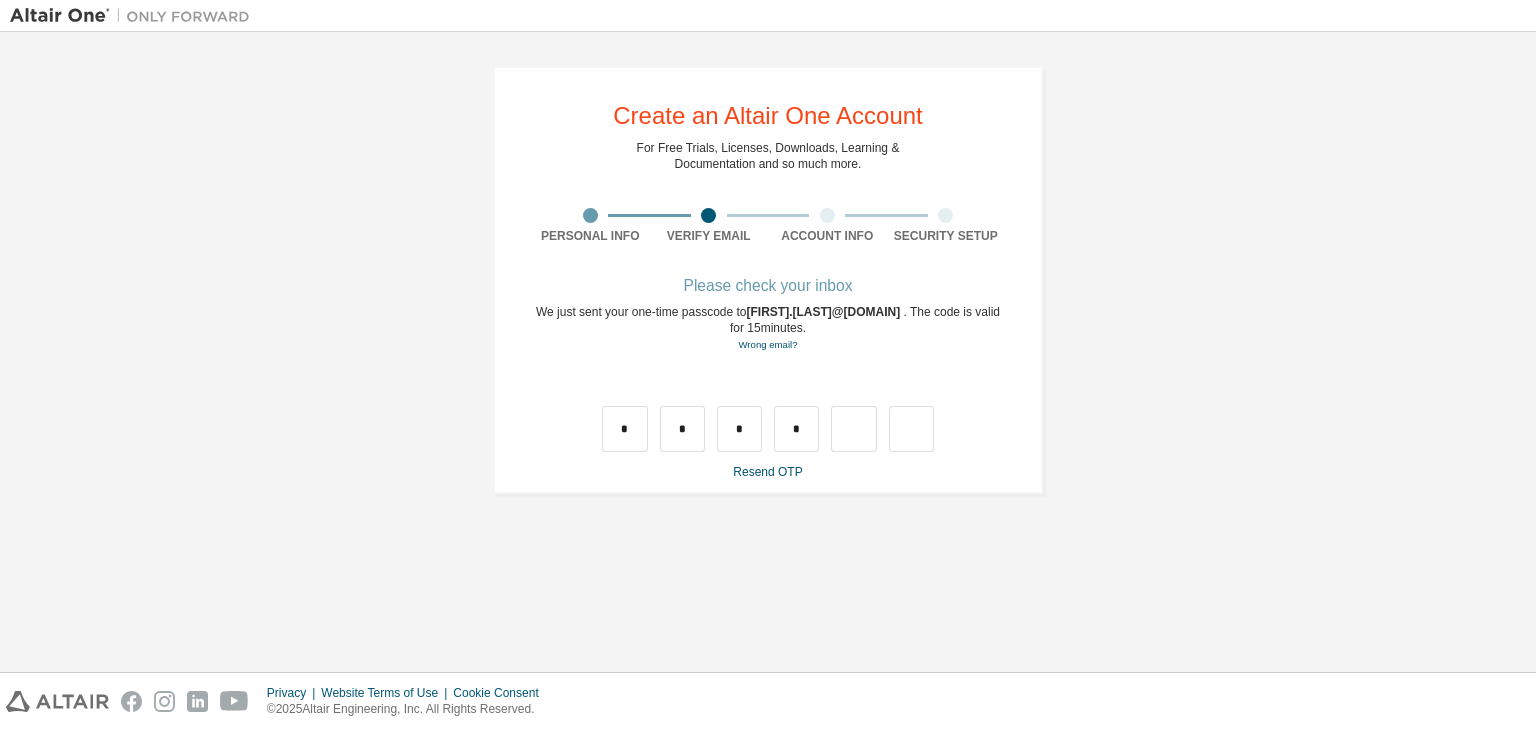 type on "*" 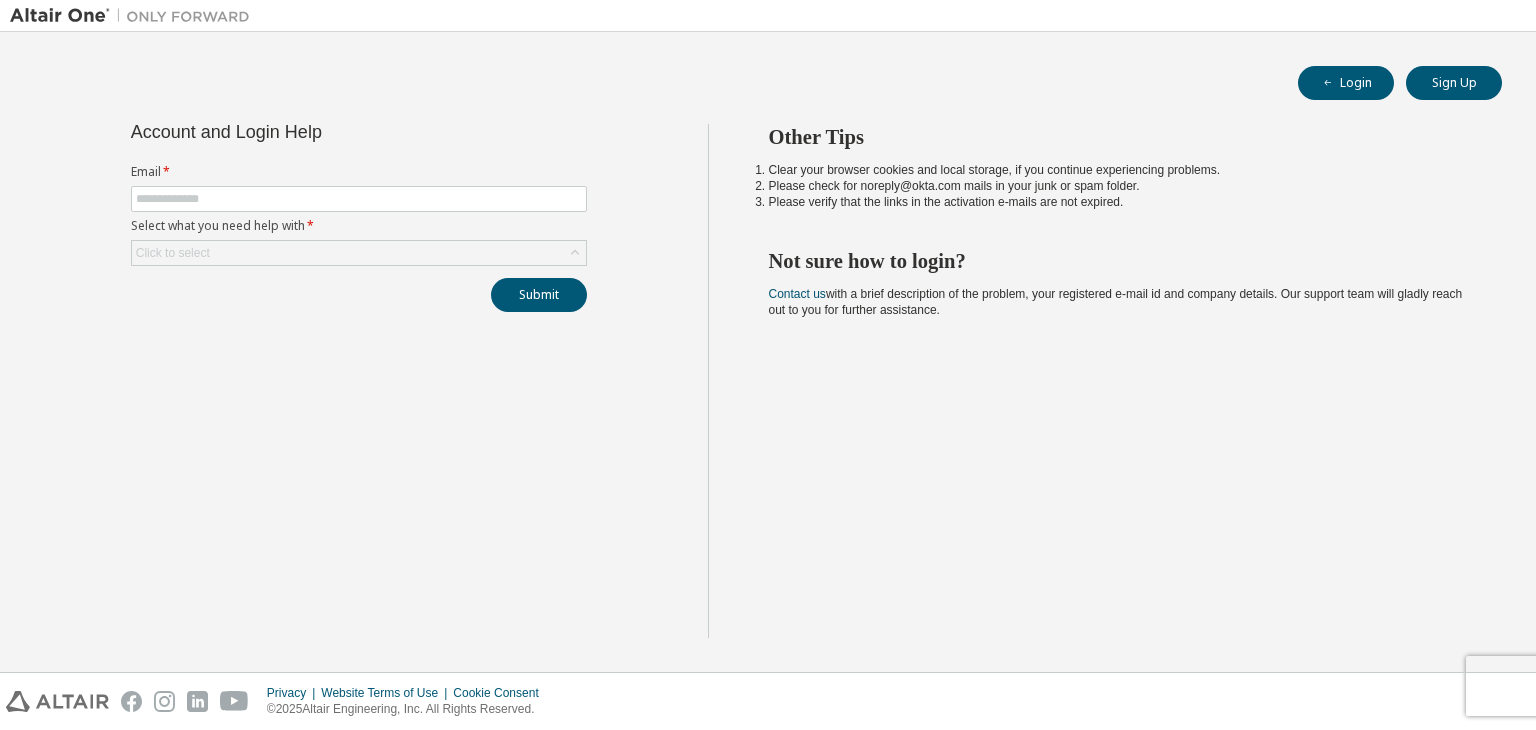 scroll, scrollTop: 0, scrollLeft: 0, axis: both 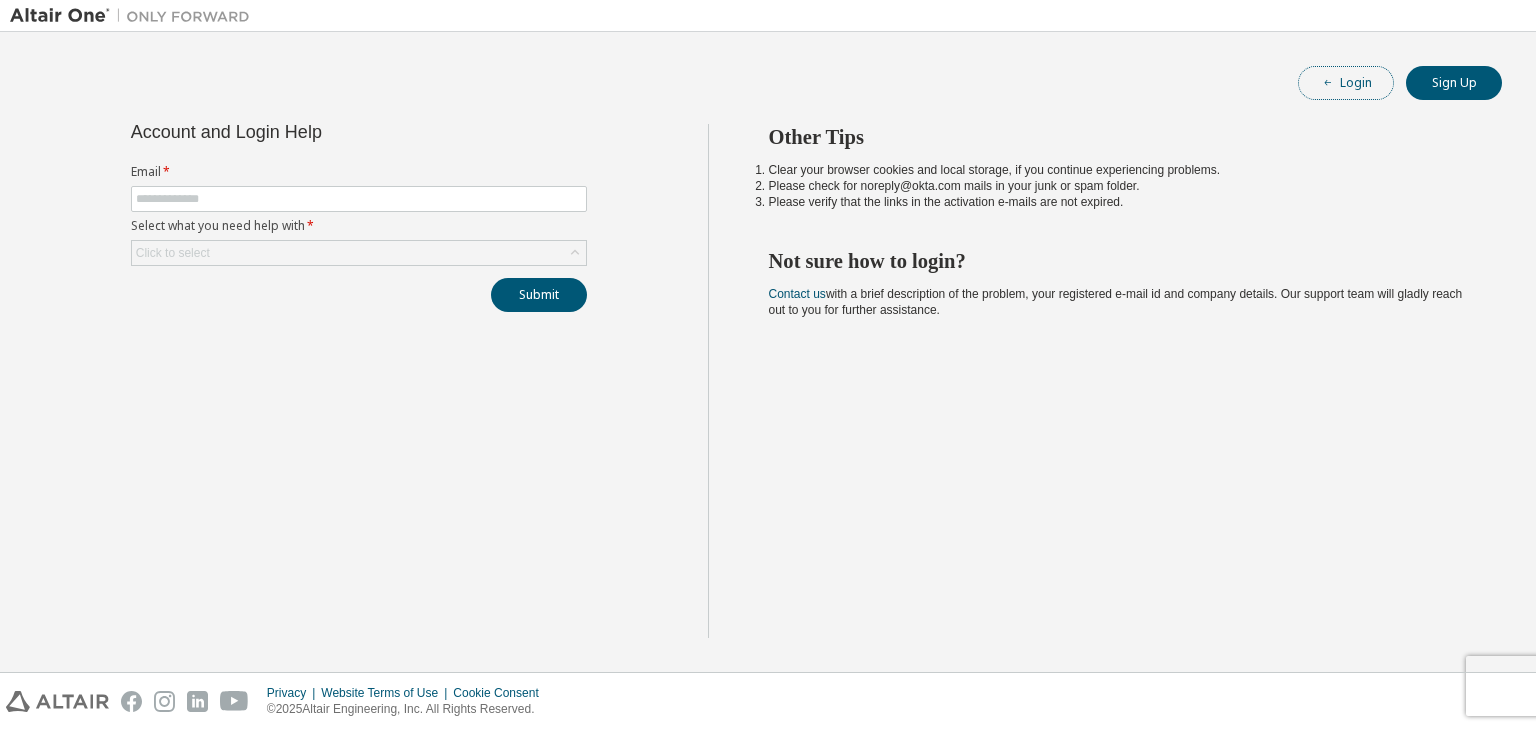 click on "Login" at bounding box center (1346, 83) 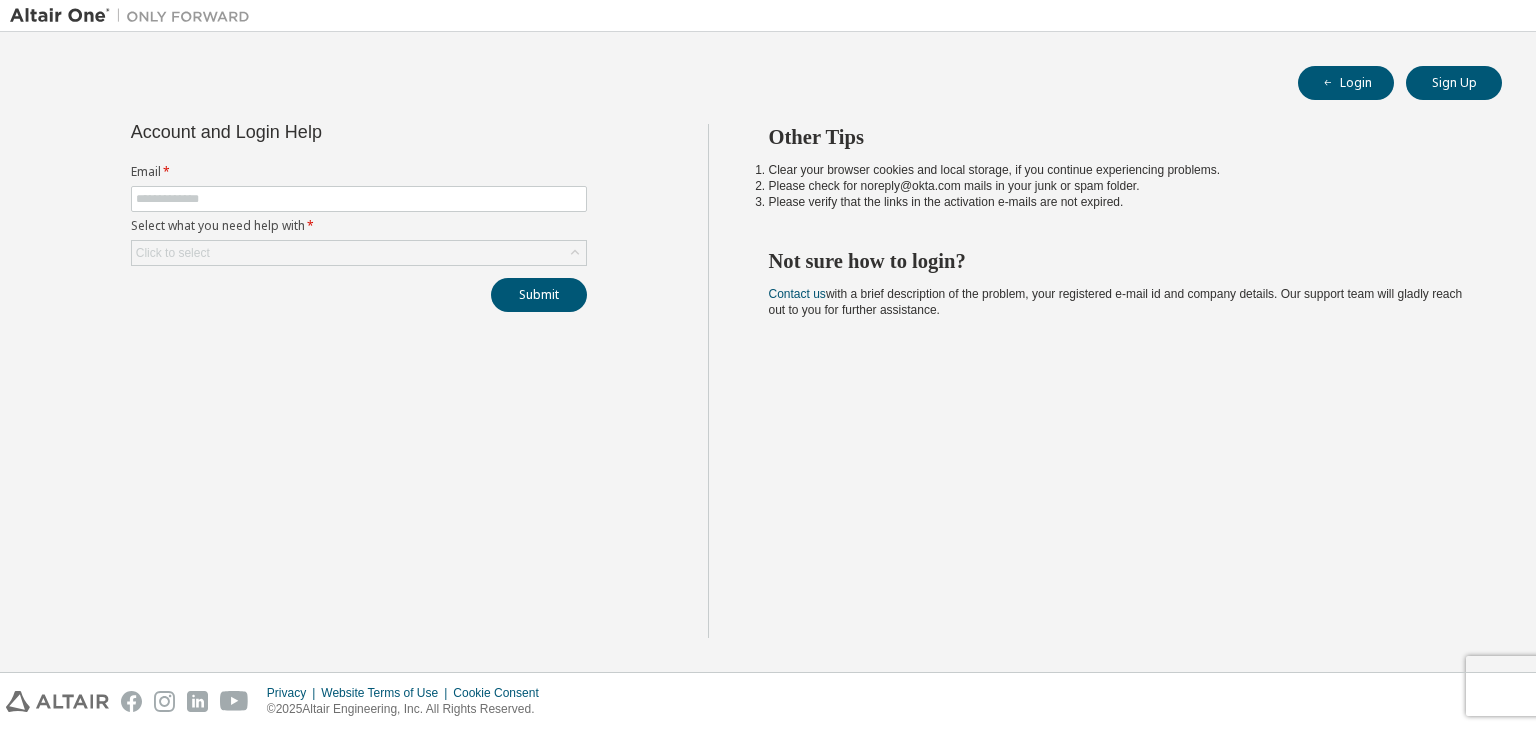 scroll, scrollTop: 0, scrollLeft: 0, axis: both 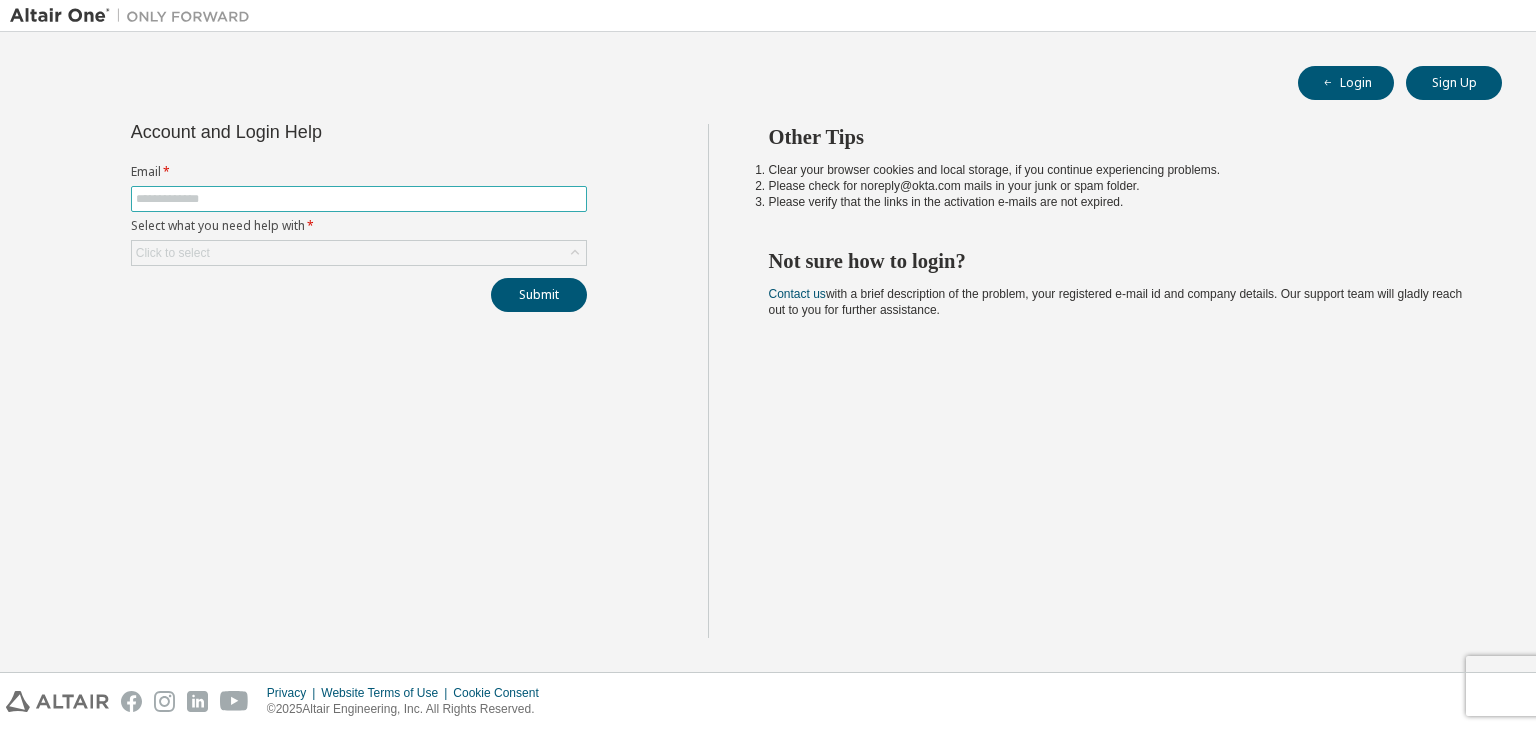 click at bounding box center (359, 199) 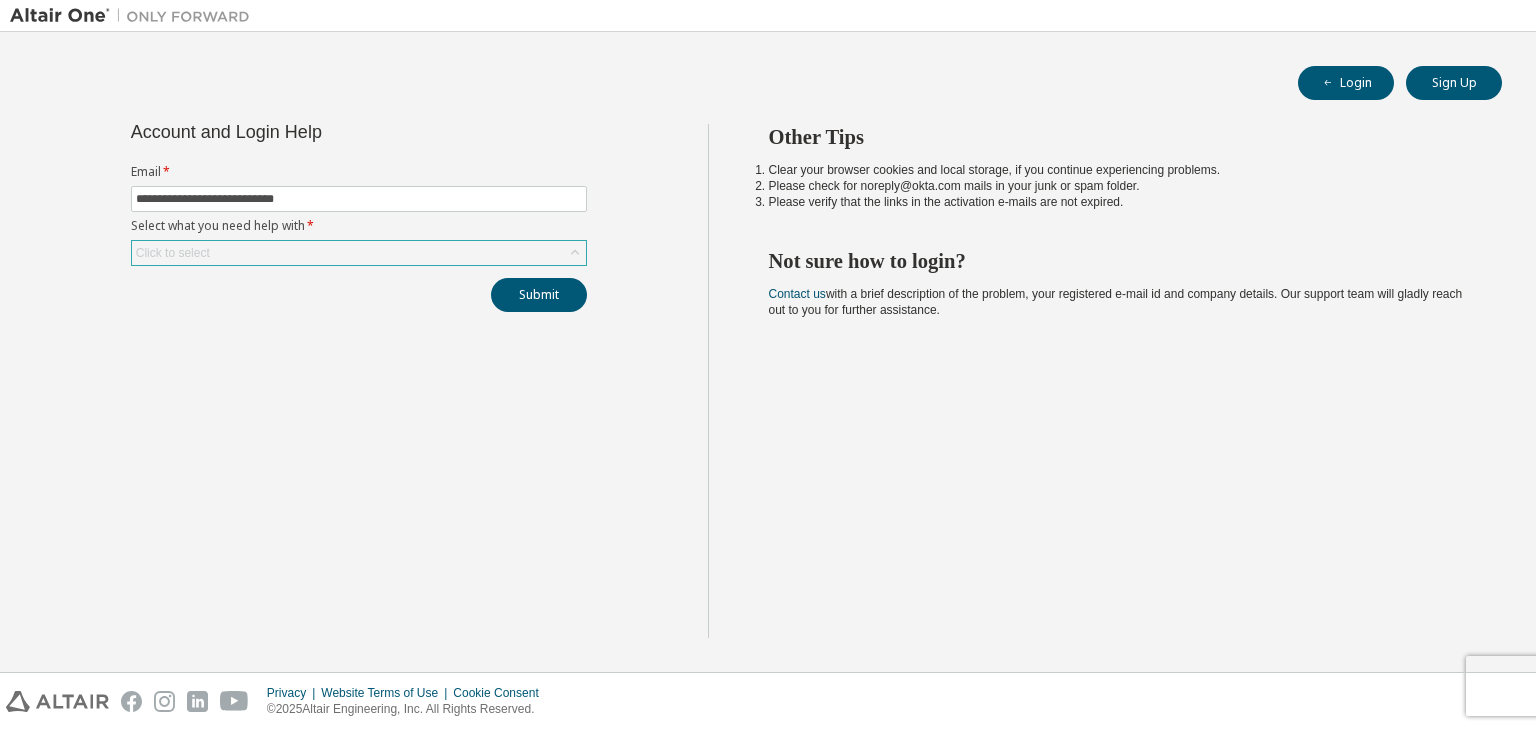 click on "Click to select" at bounding box center [359, 253] 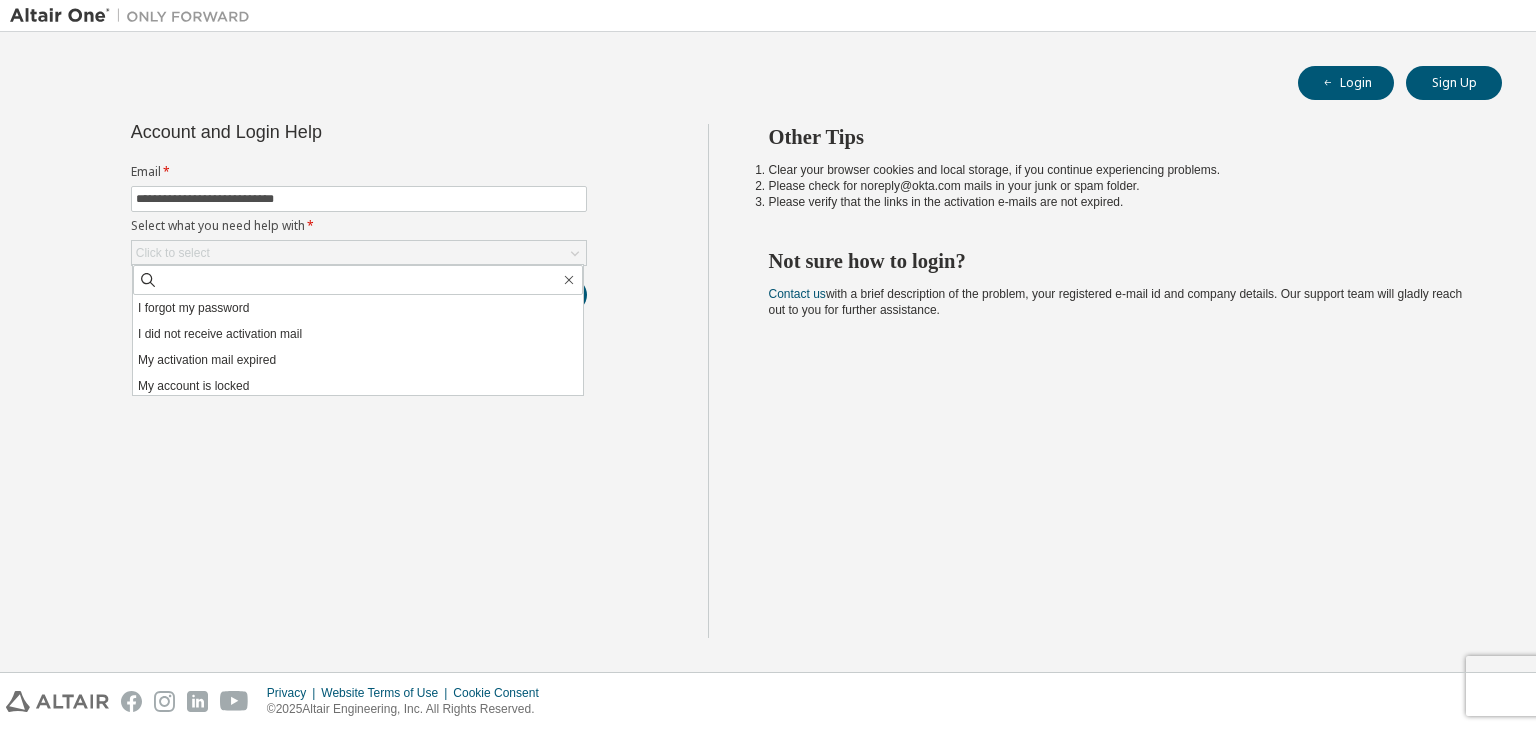 click on "**********" at bounding box center [359, 381] 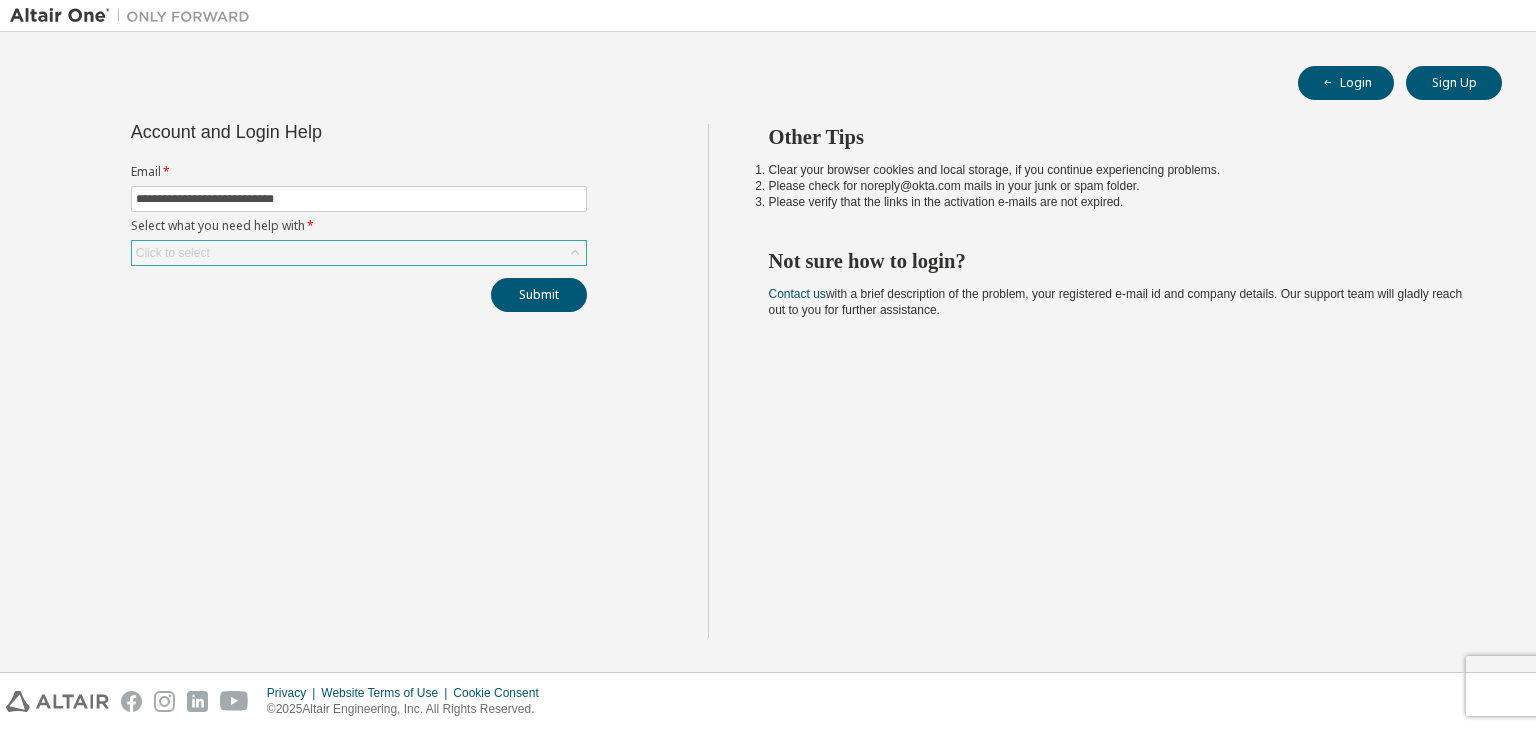 click on "Click to select" at bounding box center (359, 253) 